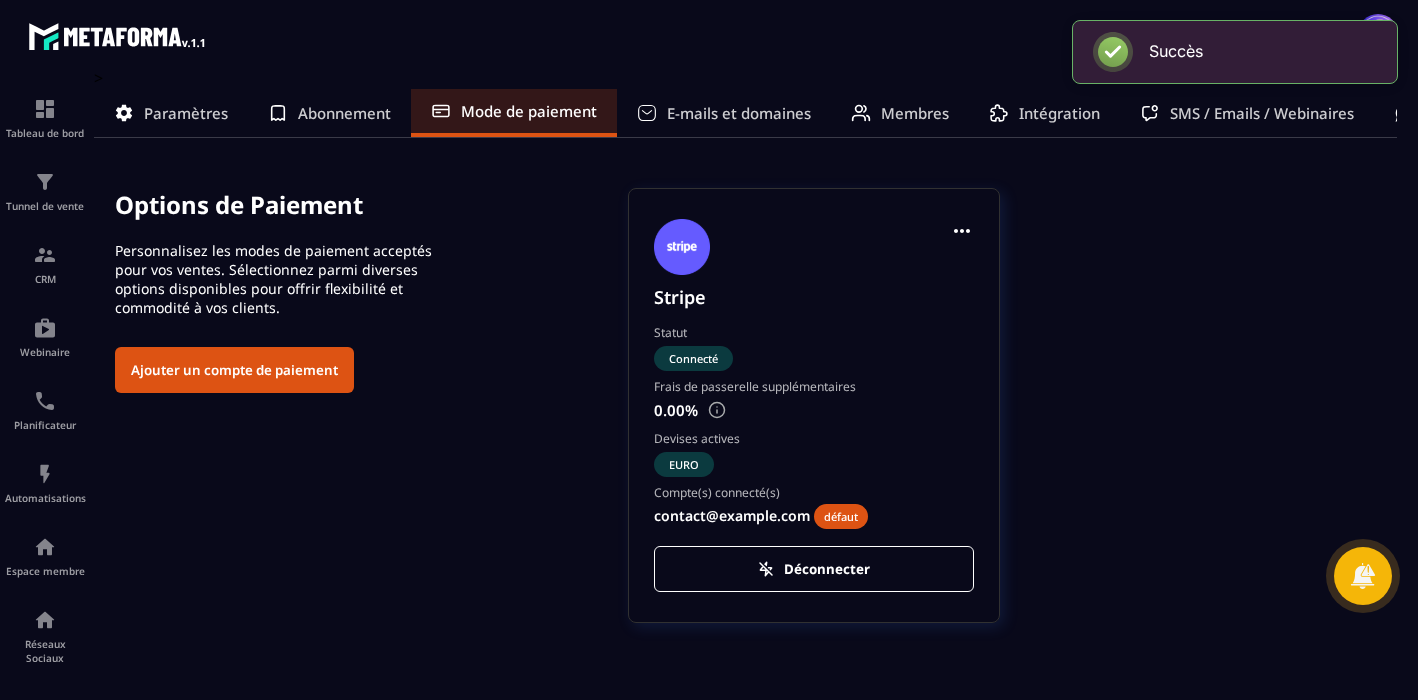 scroll, scrollTop: 0, scrollLeft: 0, axis: both 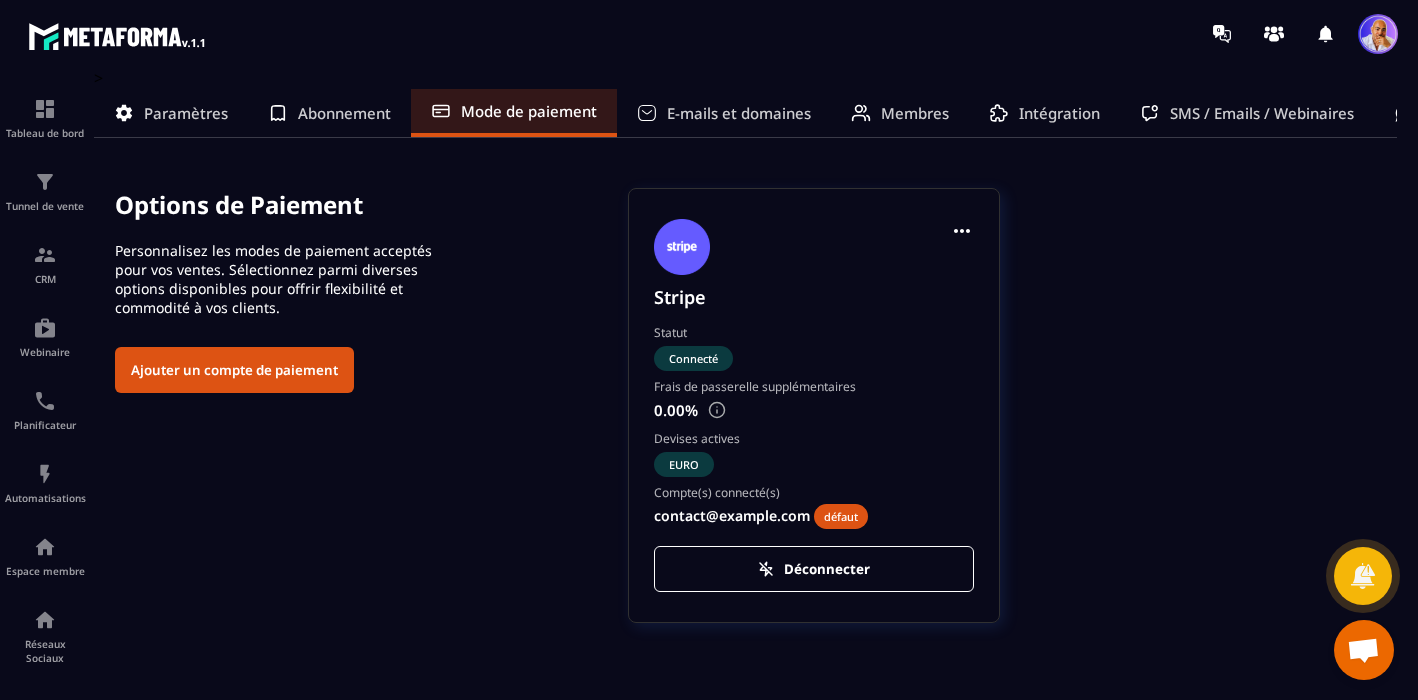 click on "Abonnement" at bounding box center (344, 113) 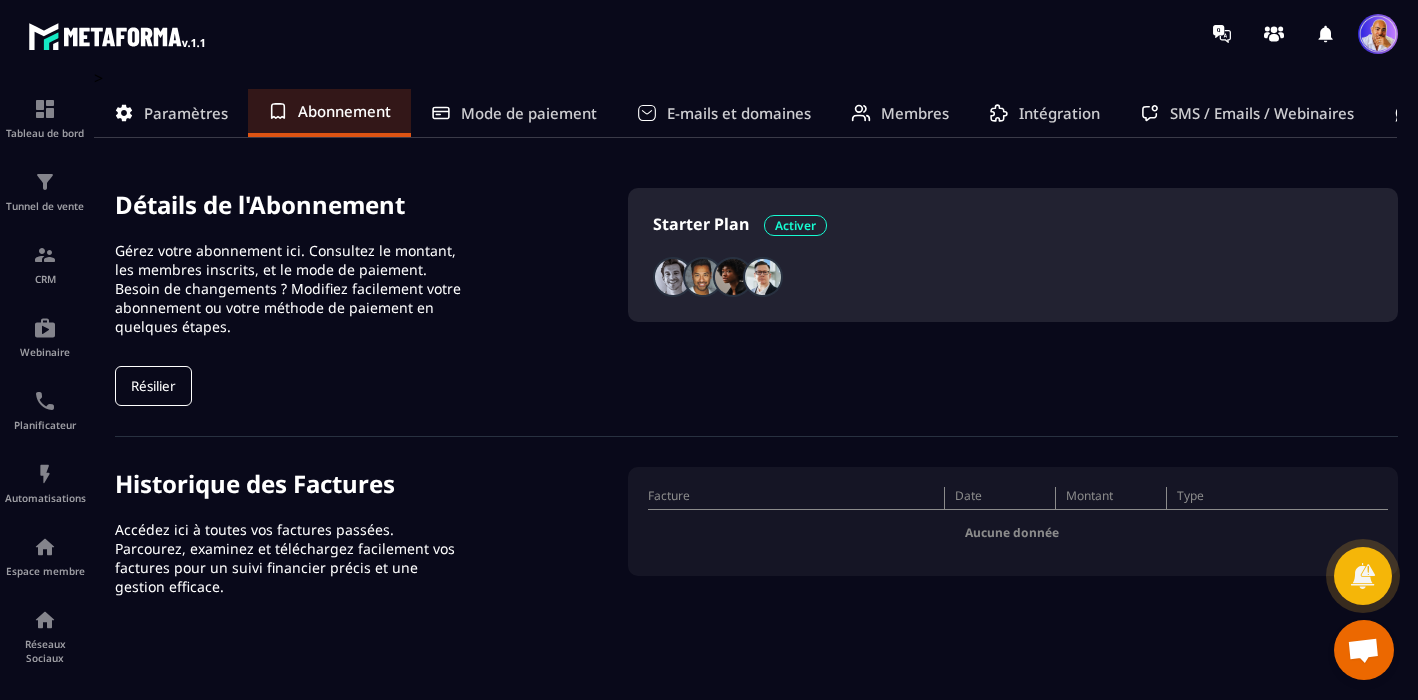 click on "Mode de paiement" at bounding box center [529, 113] 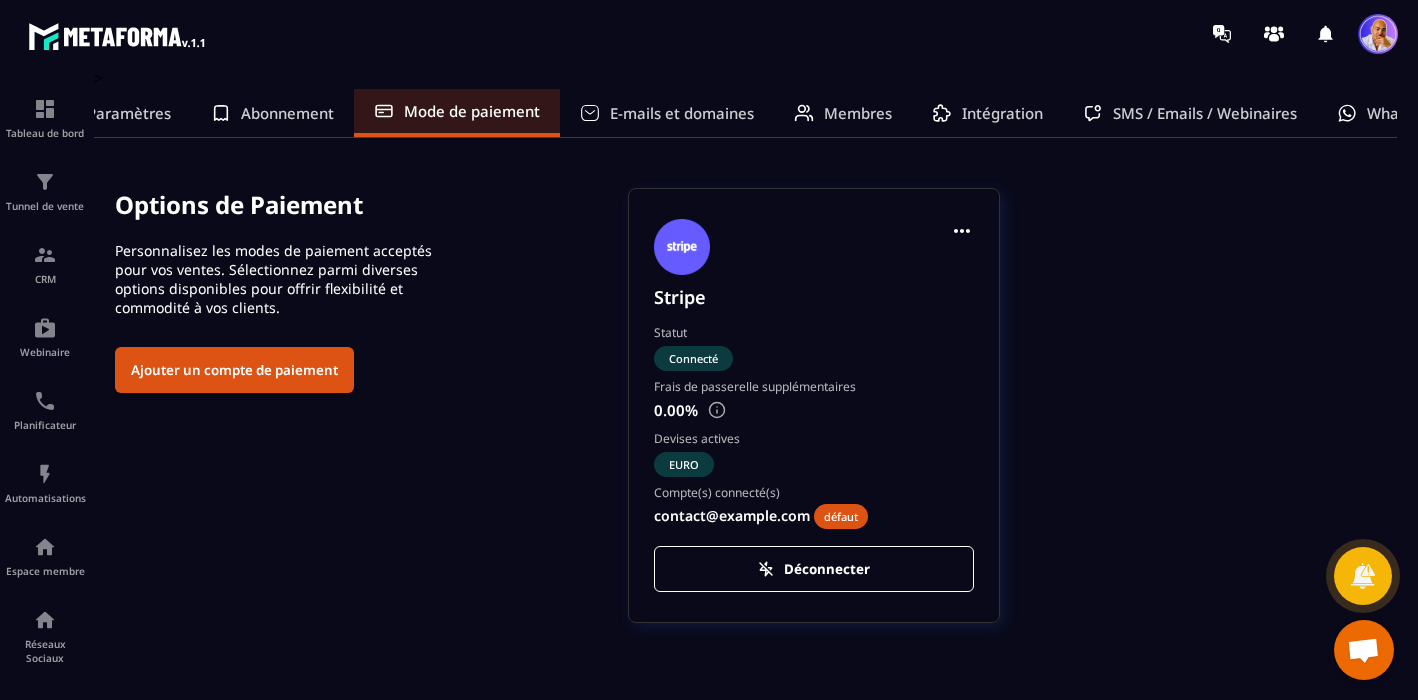 scroll, scrollTop: 0, scrollLeft: 119, axis: horizontal 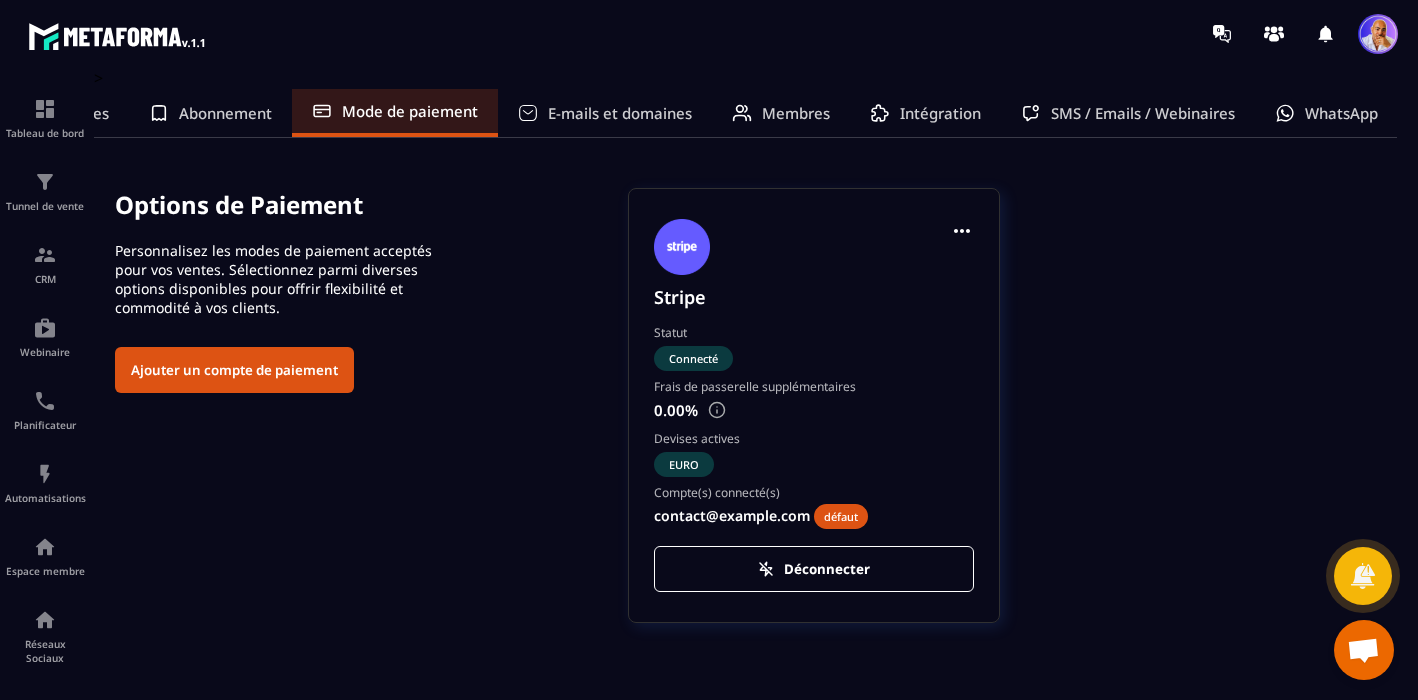 click on "WhatsApp" at bounding box center (1341, 113) 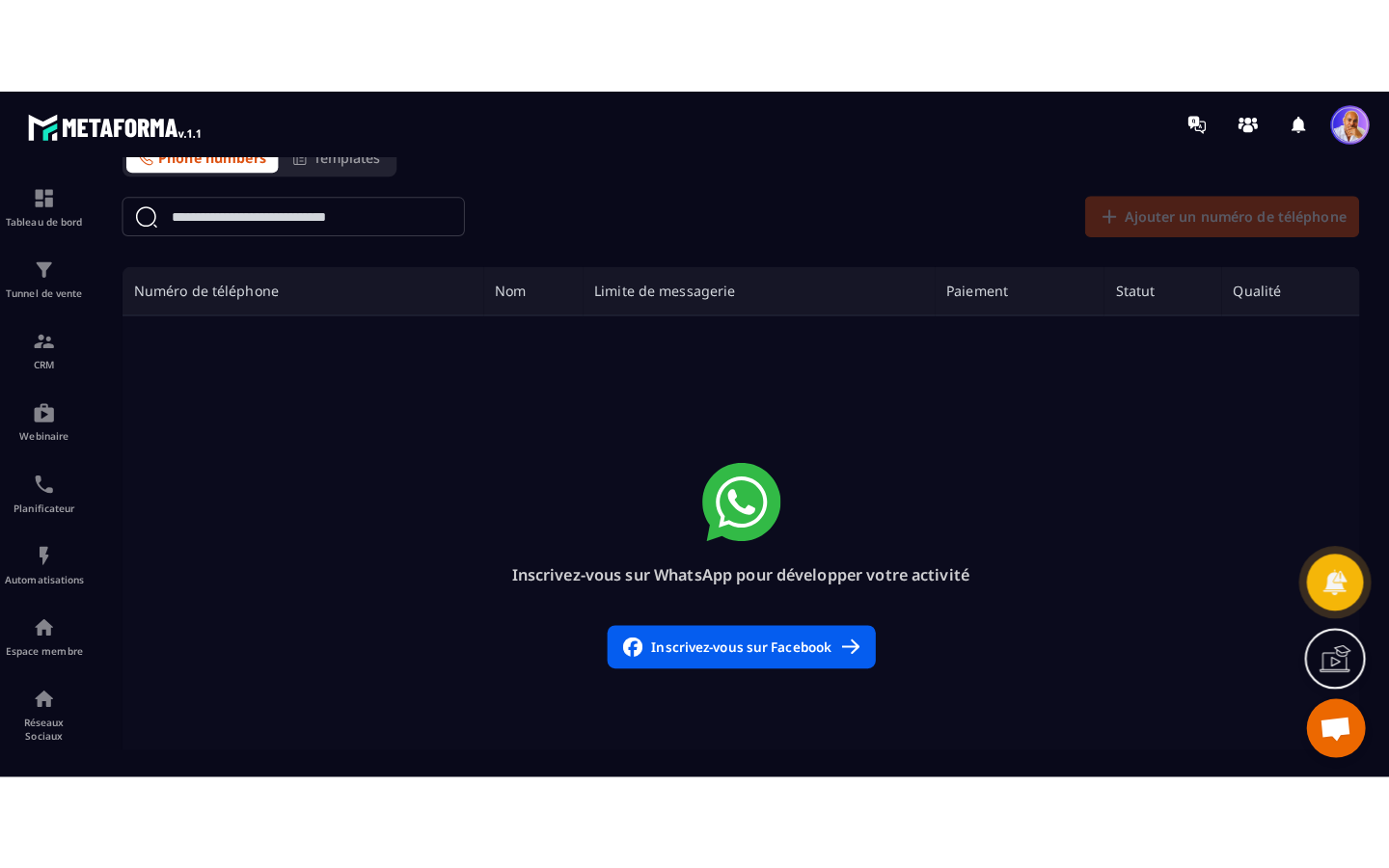 scroll, scrollTop: 101, scrollLeft: 0, axis: vertical 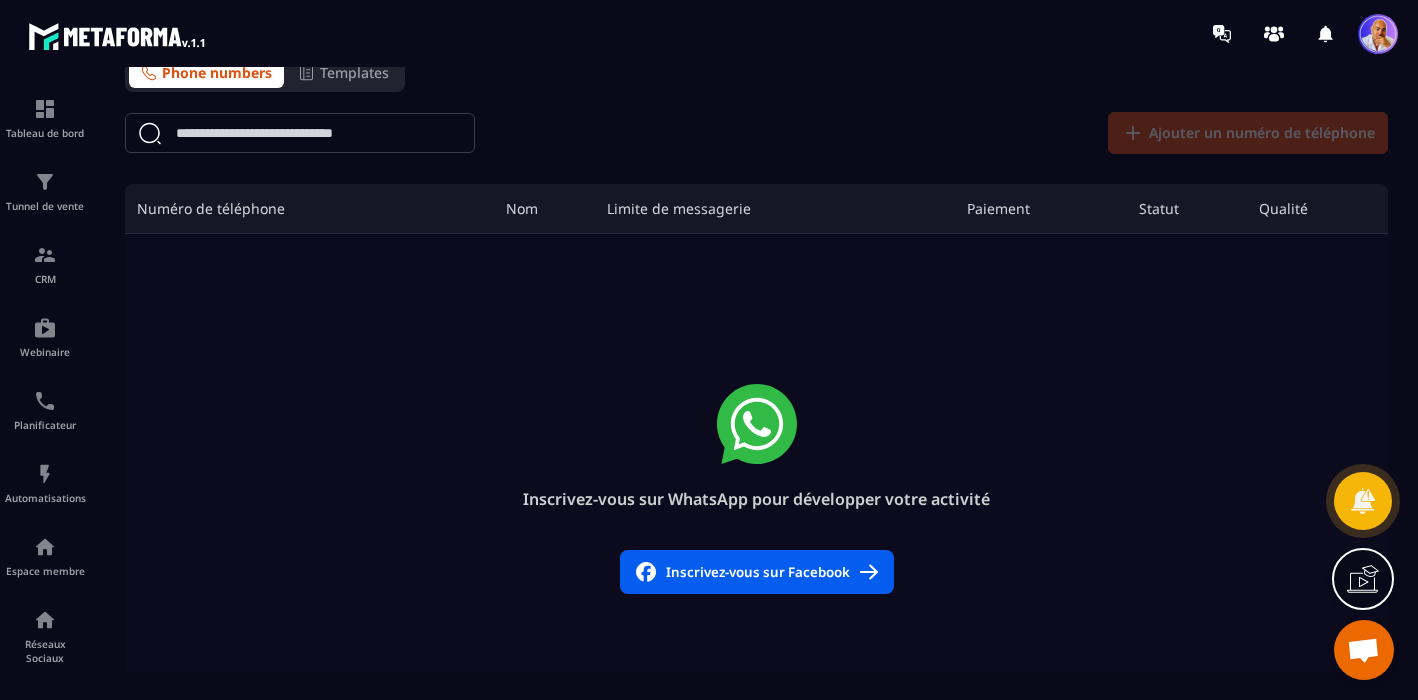 click 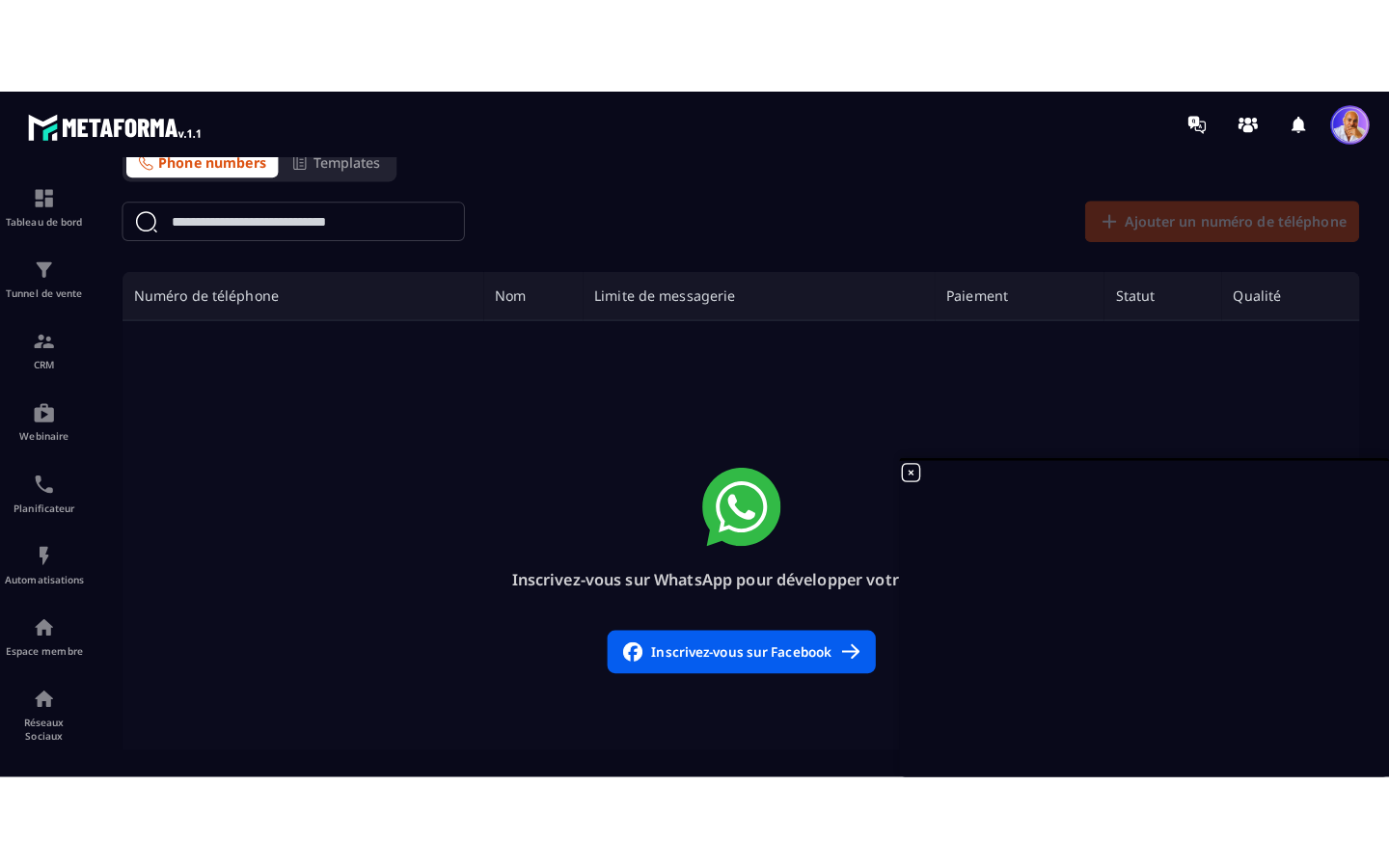 scroll, scrollTop: 0, scrollLeft: 0, axis: both 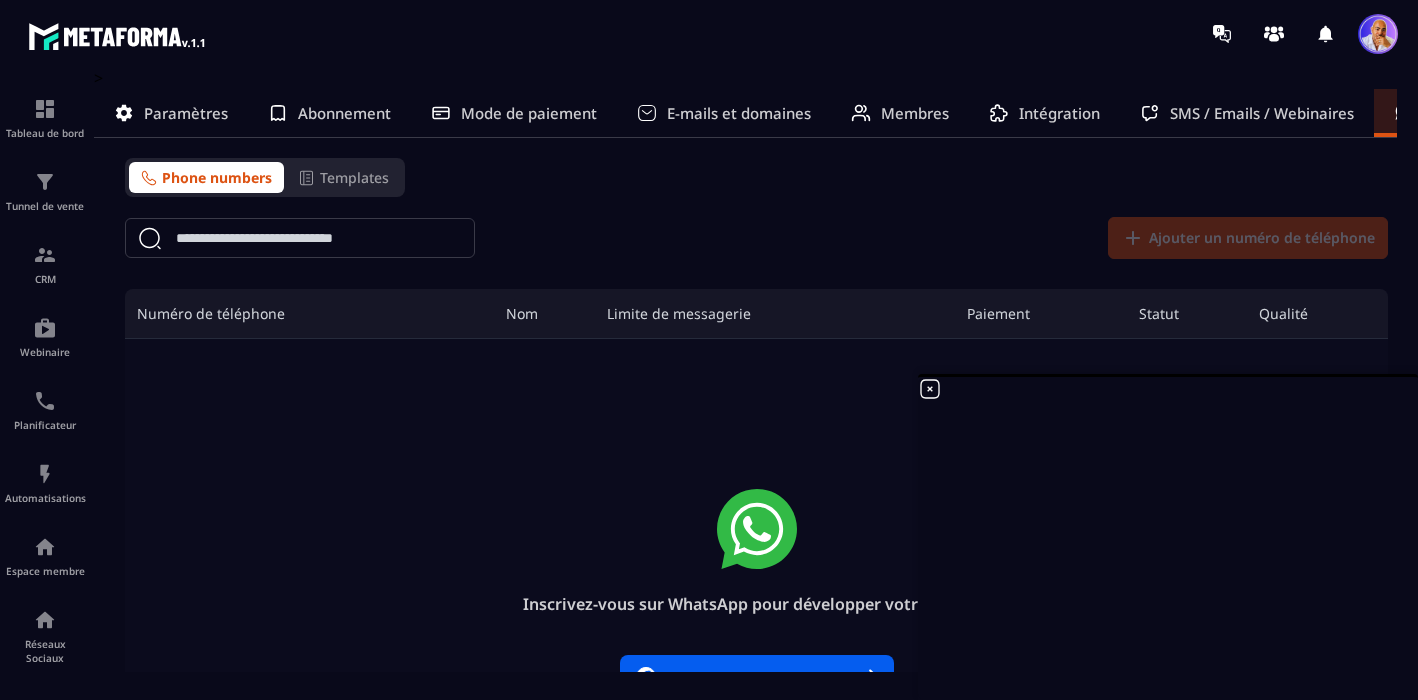click 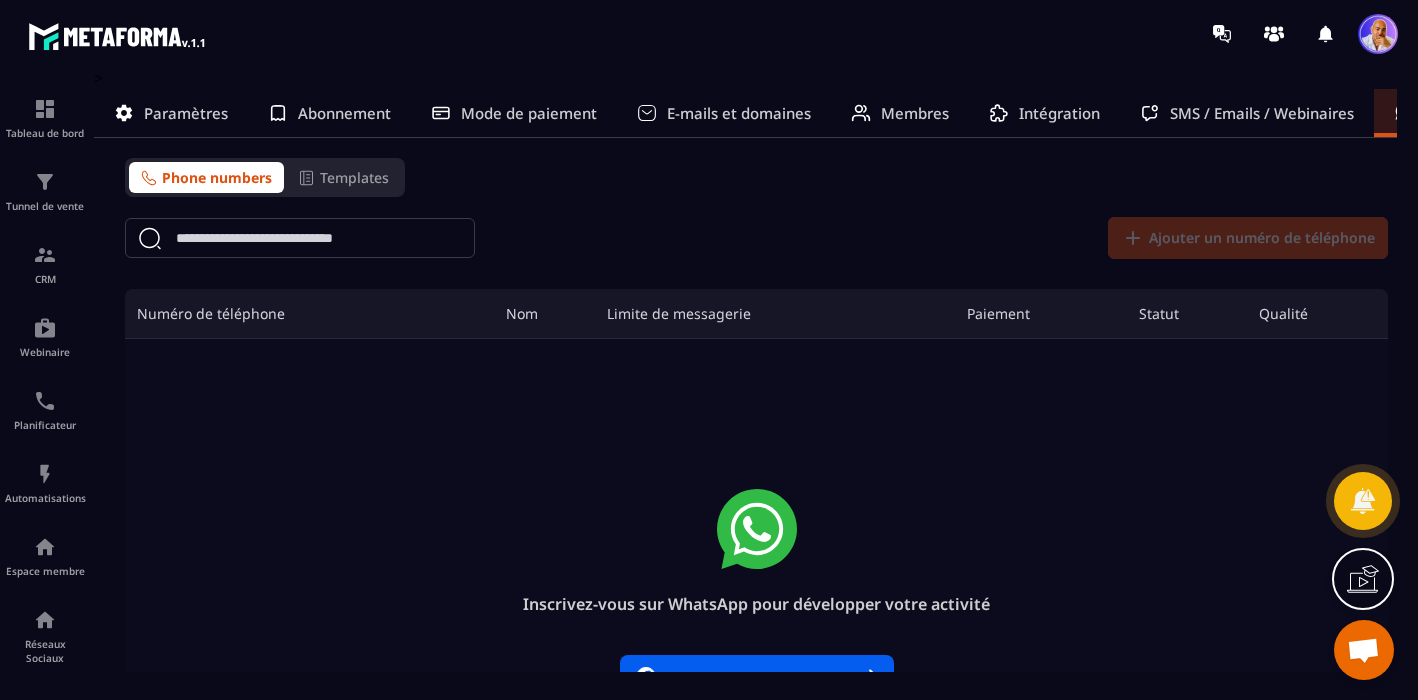 click on "Paramètres" at bounding box center (186, 113) 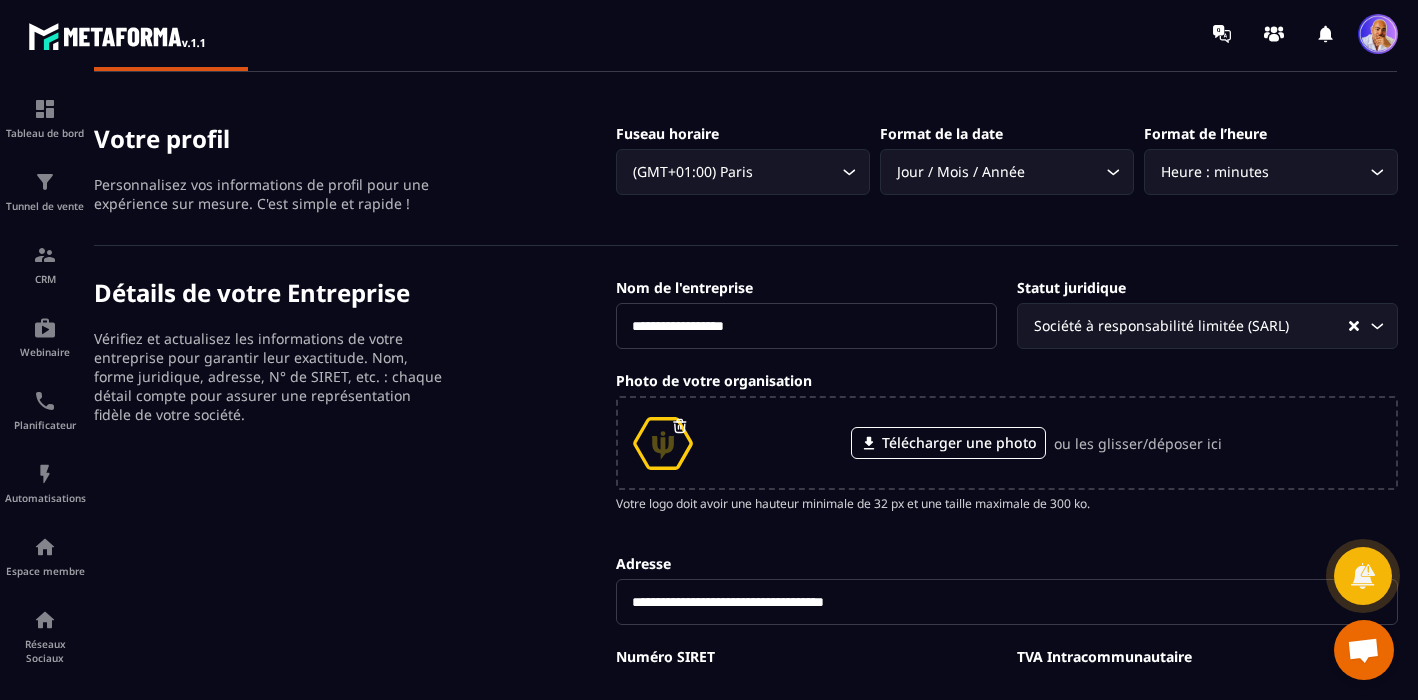 scroll, scrollTop: 0, scrollLeft: 0, axis: both 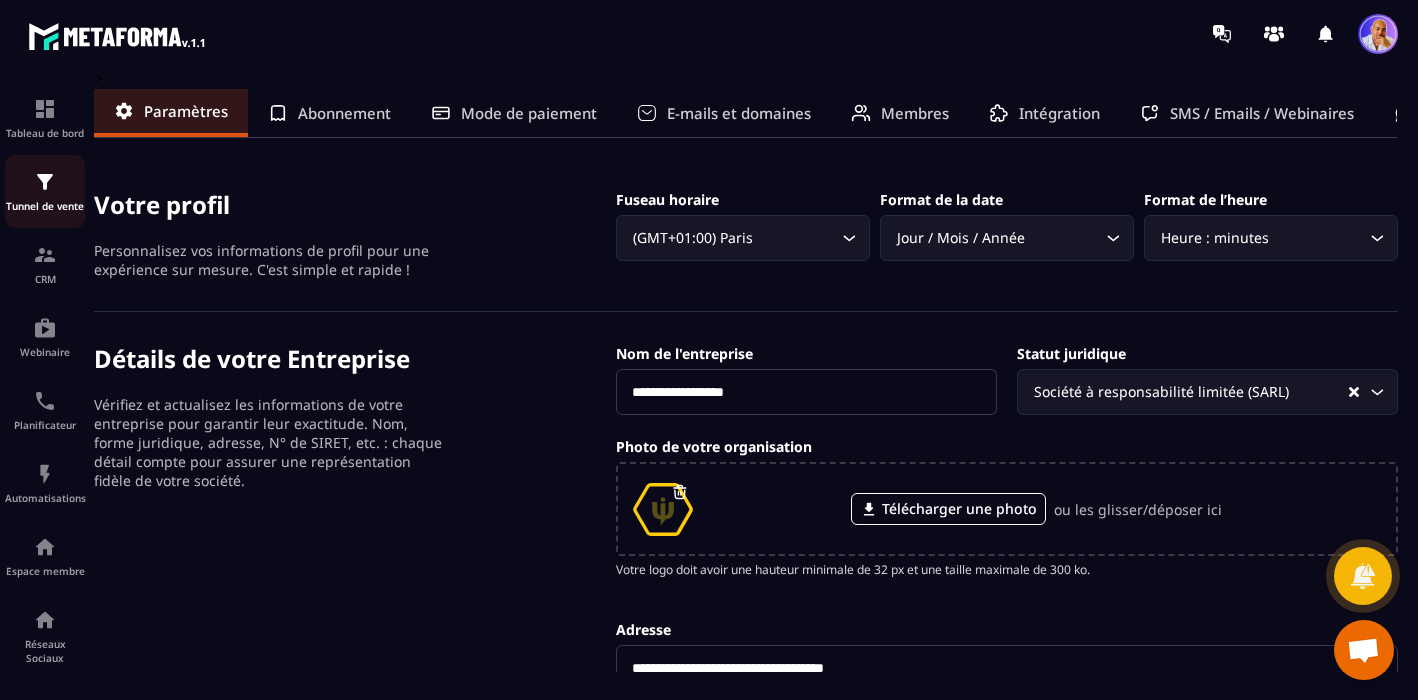 click at bounding box center [45, 182] 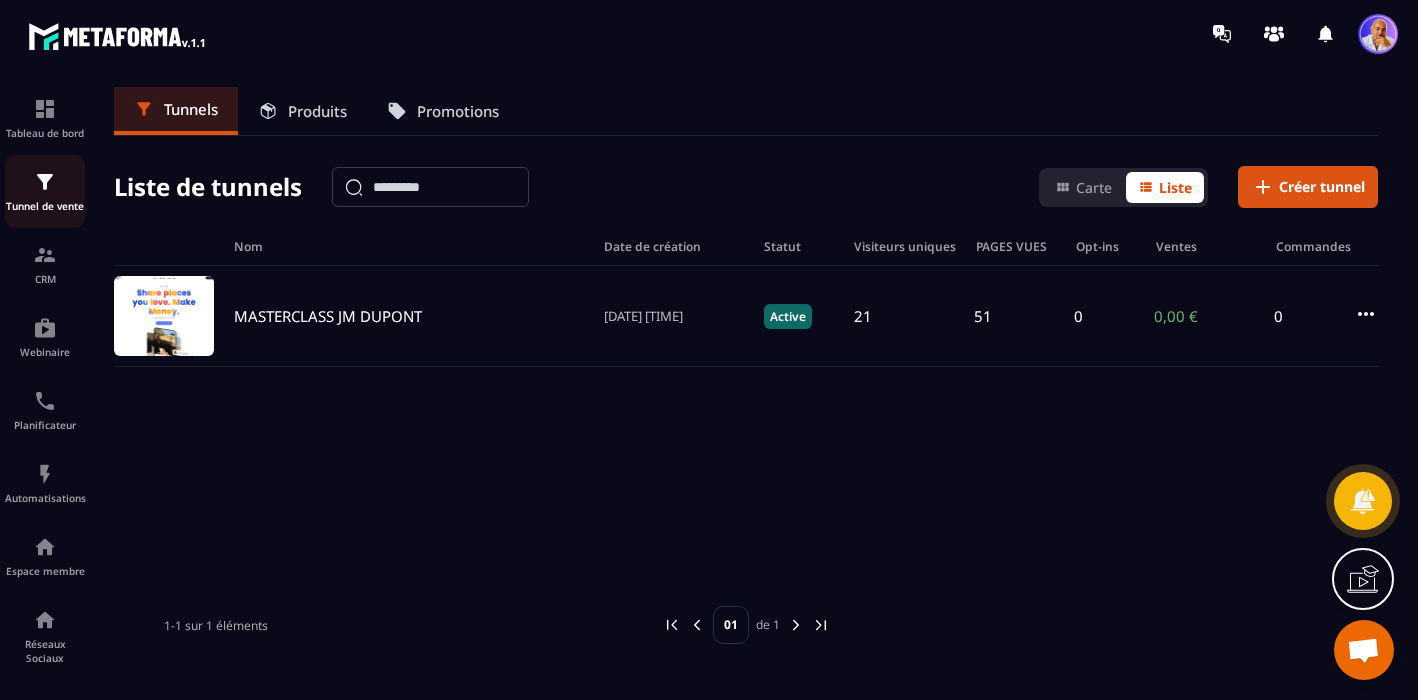 click at bounding box center [45, 182] 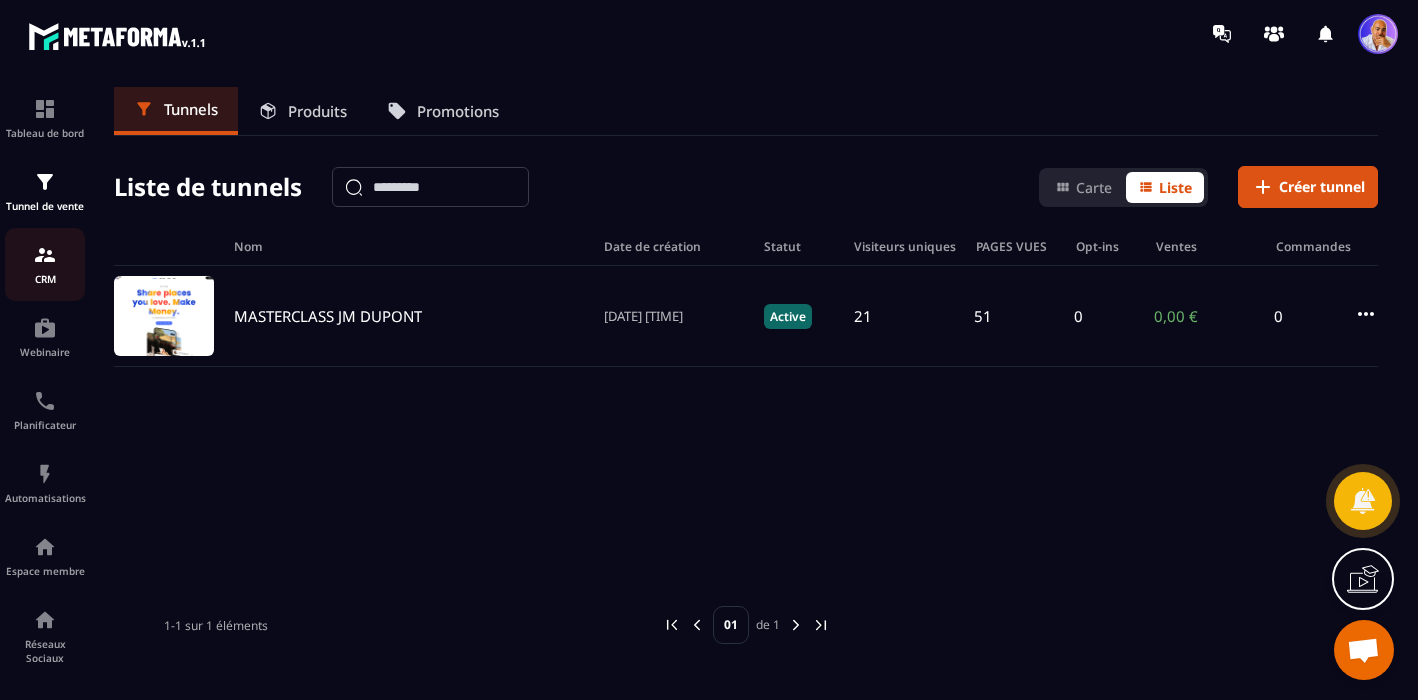 click at bounding box center (45, 255) 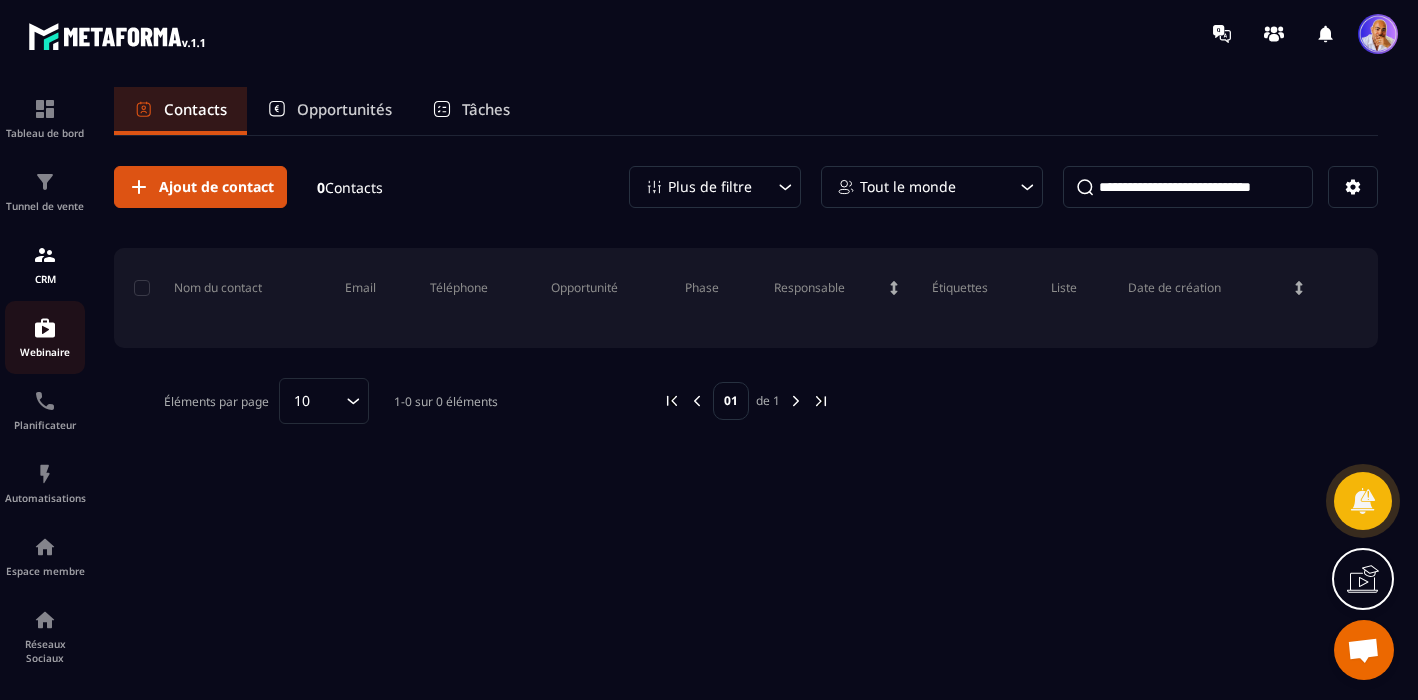 click at bounding box center (45, 328) 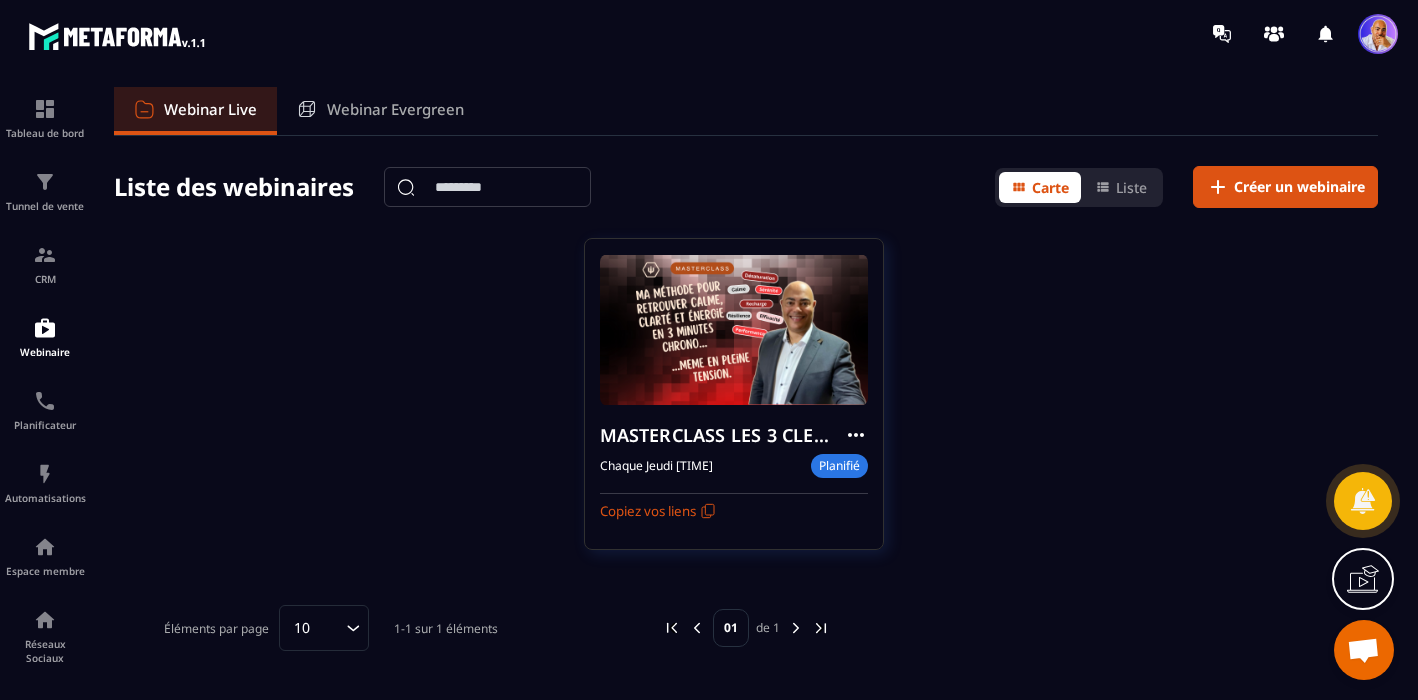 click at bounding box center [1378, 34] 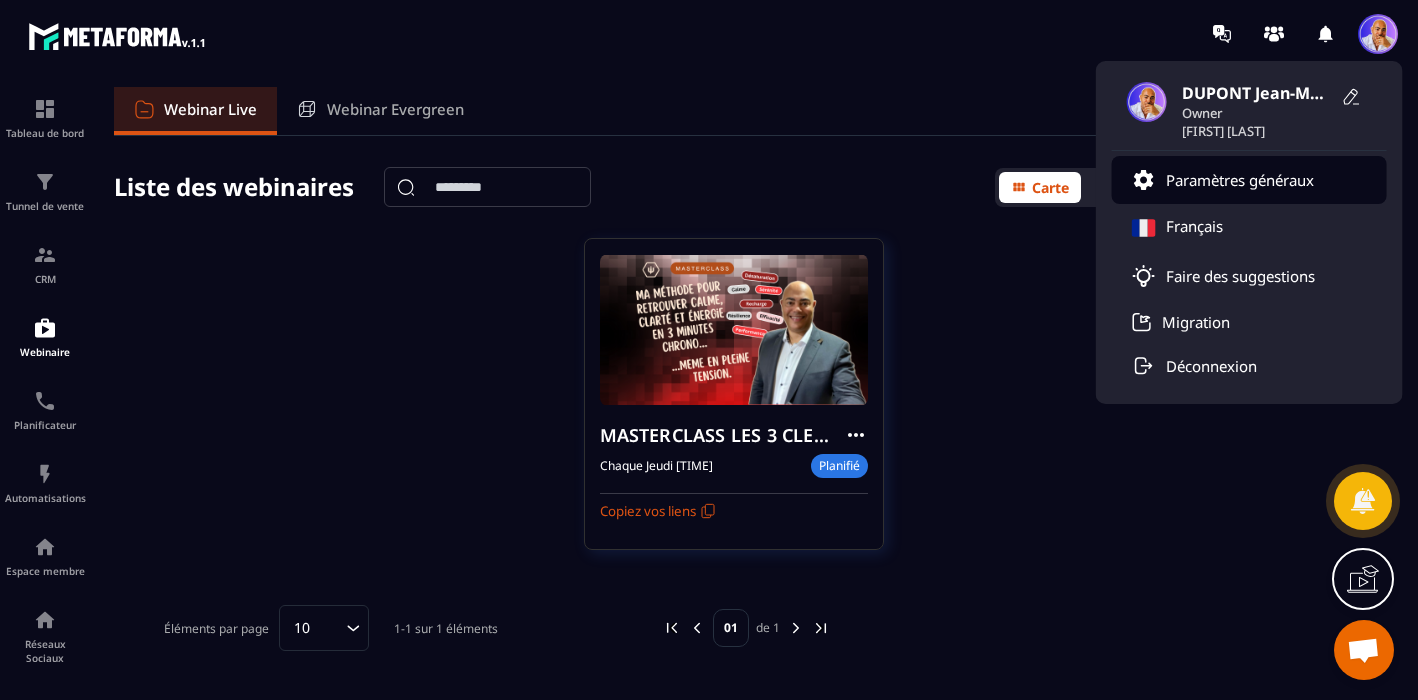 click on "Paramètres généraux" at bounding box center (1240, 180) 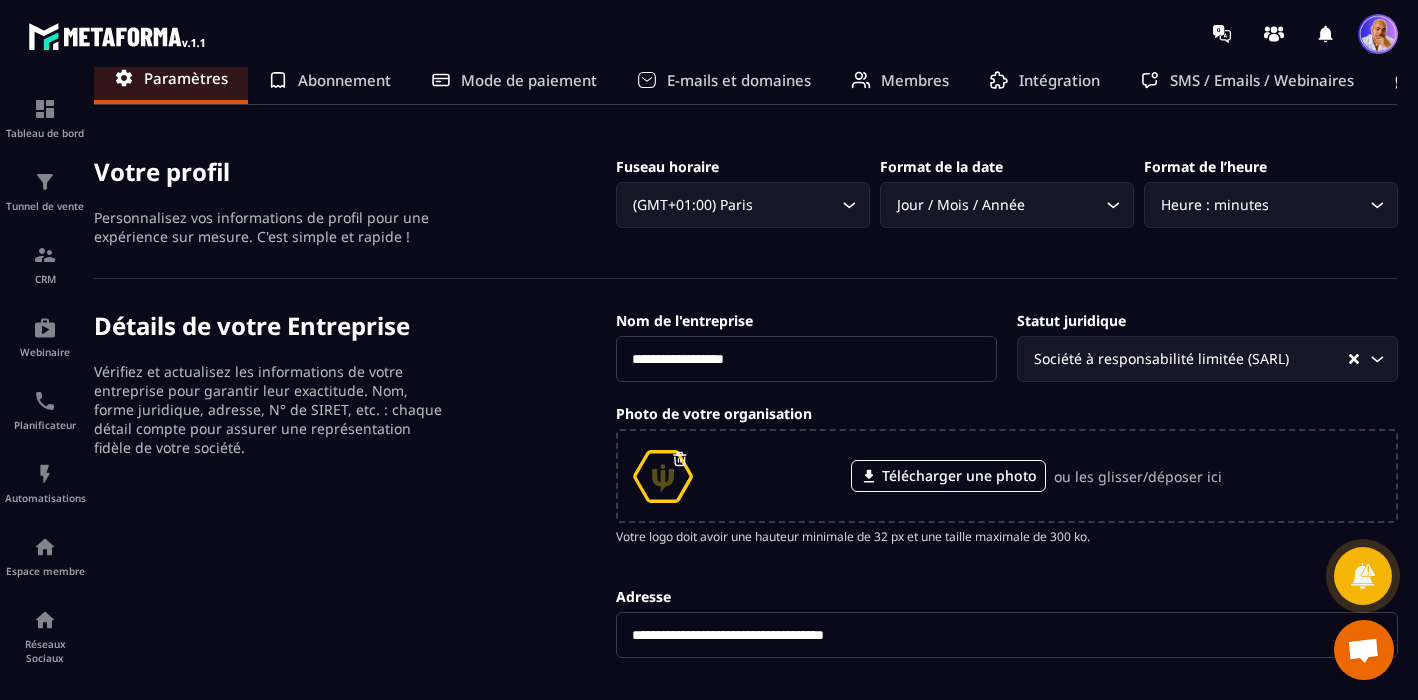 scroll, scrollTop: 0, scrollLeft: 0, axis: both 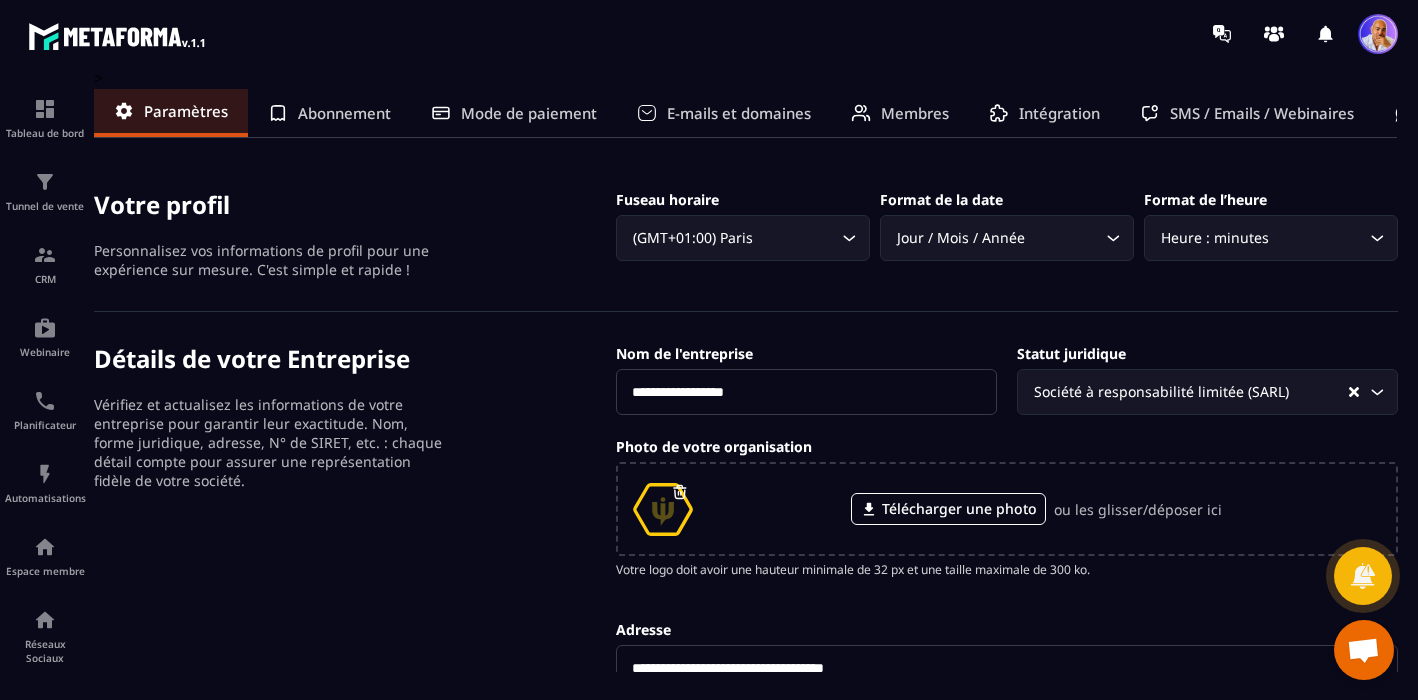 click on "E-mails et domaines" at bounding box center [739, 113] 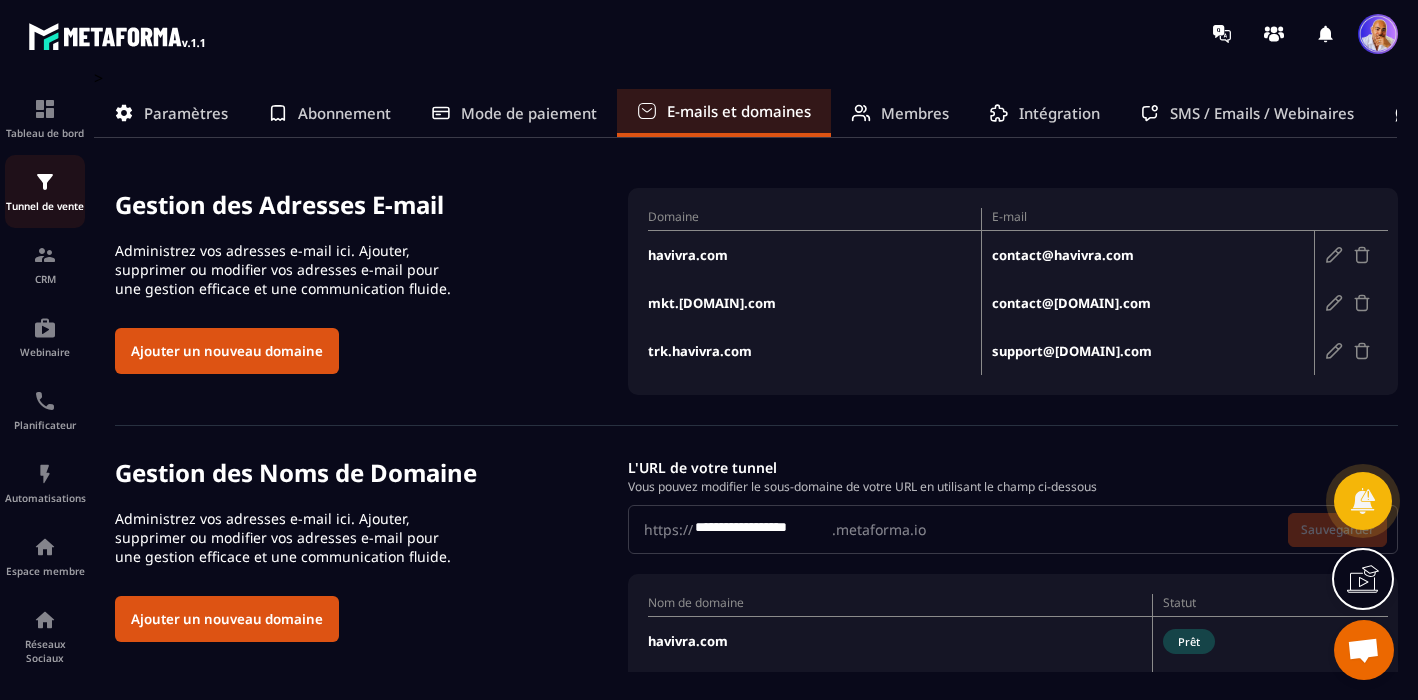 click at bounding box center (45, 182) 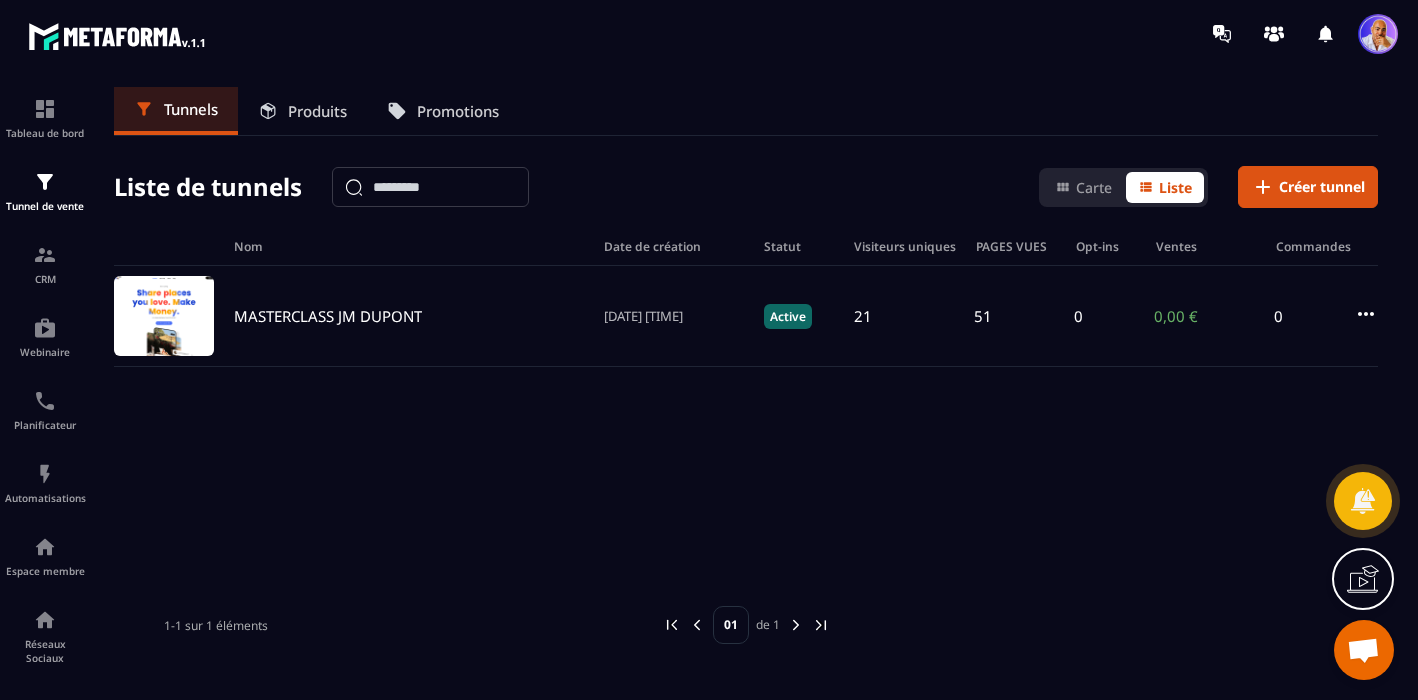 click on "Produits" at bounding box center (317, 111) 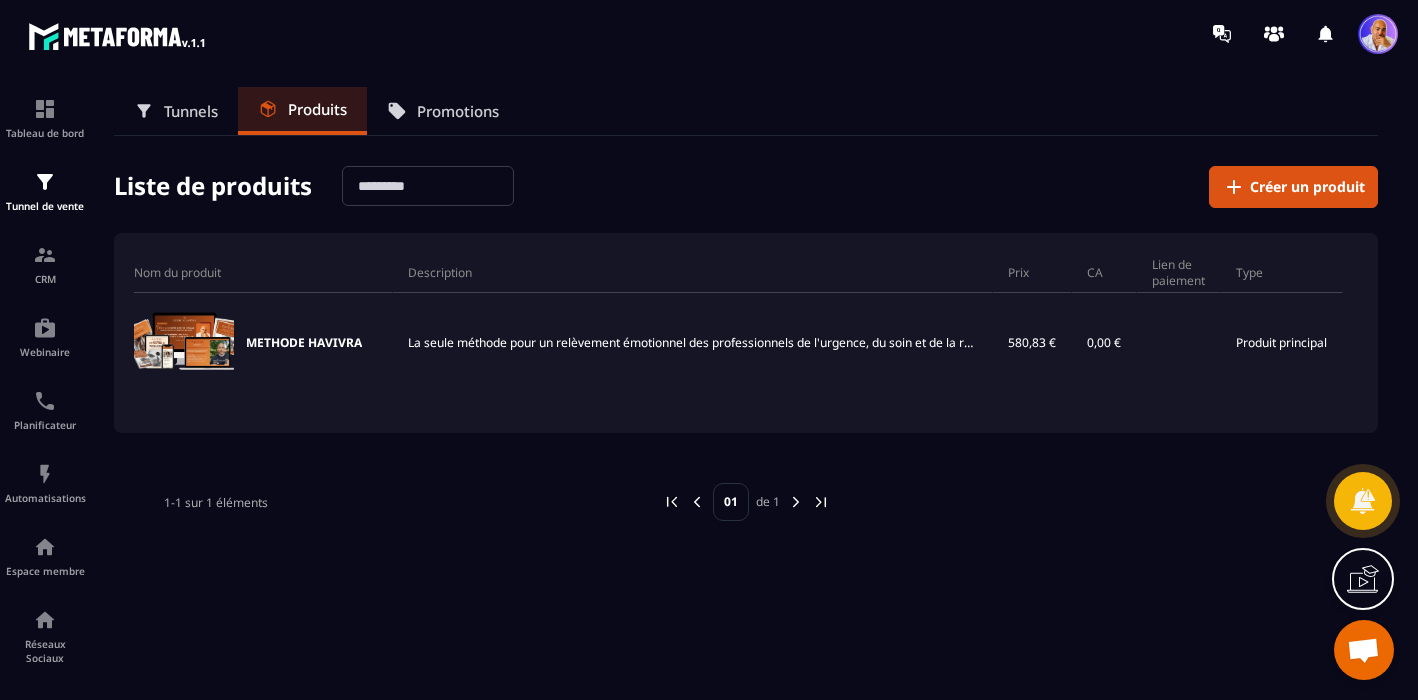 click on "Promotions" at bounding box center [458, 111] 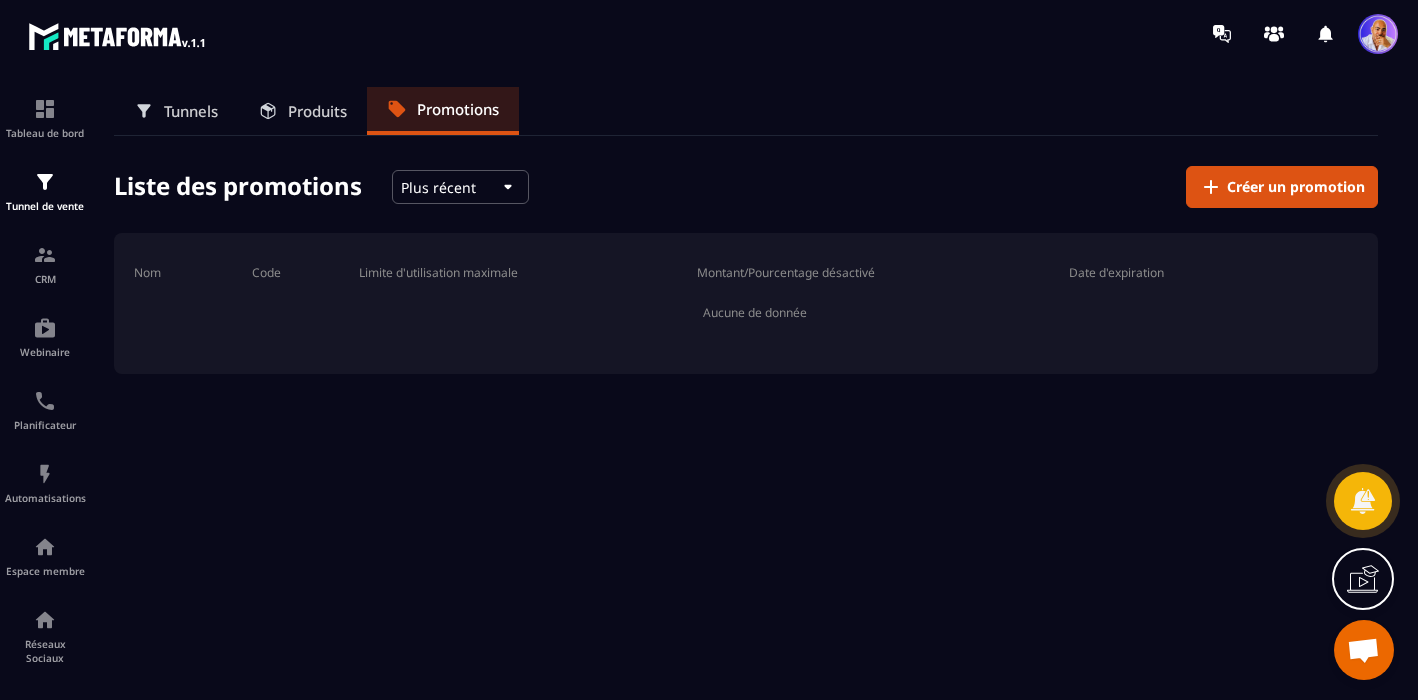 click on "Produits" at bounding box center [317, 111] 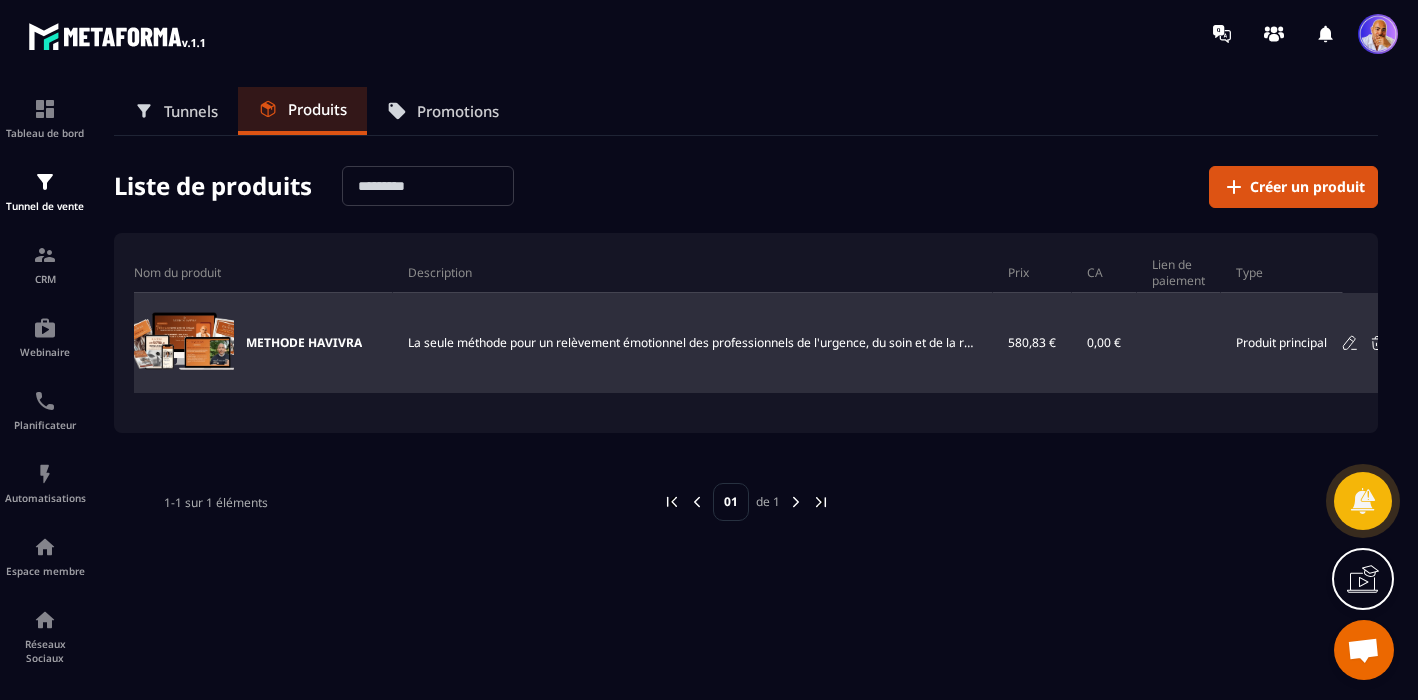 click on "METHODE HAVIVRA" at bounding box center [304, 343] 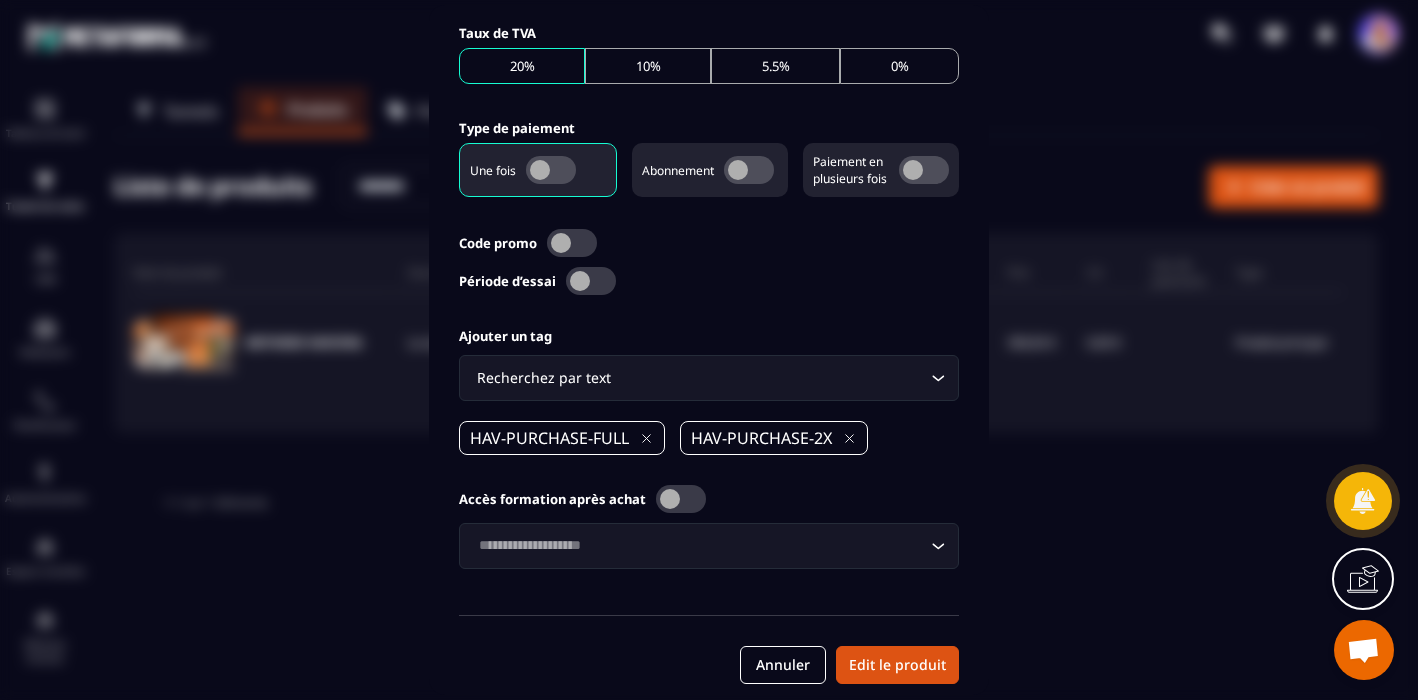 scroll, scrollTop: 877, scrollLeft: 0, axis: vertical 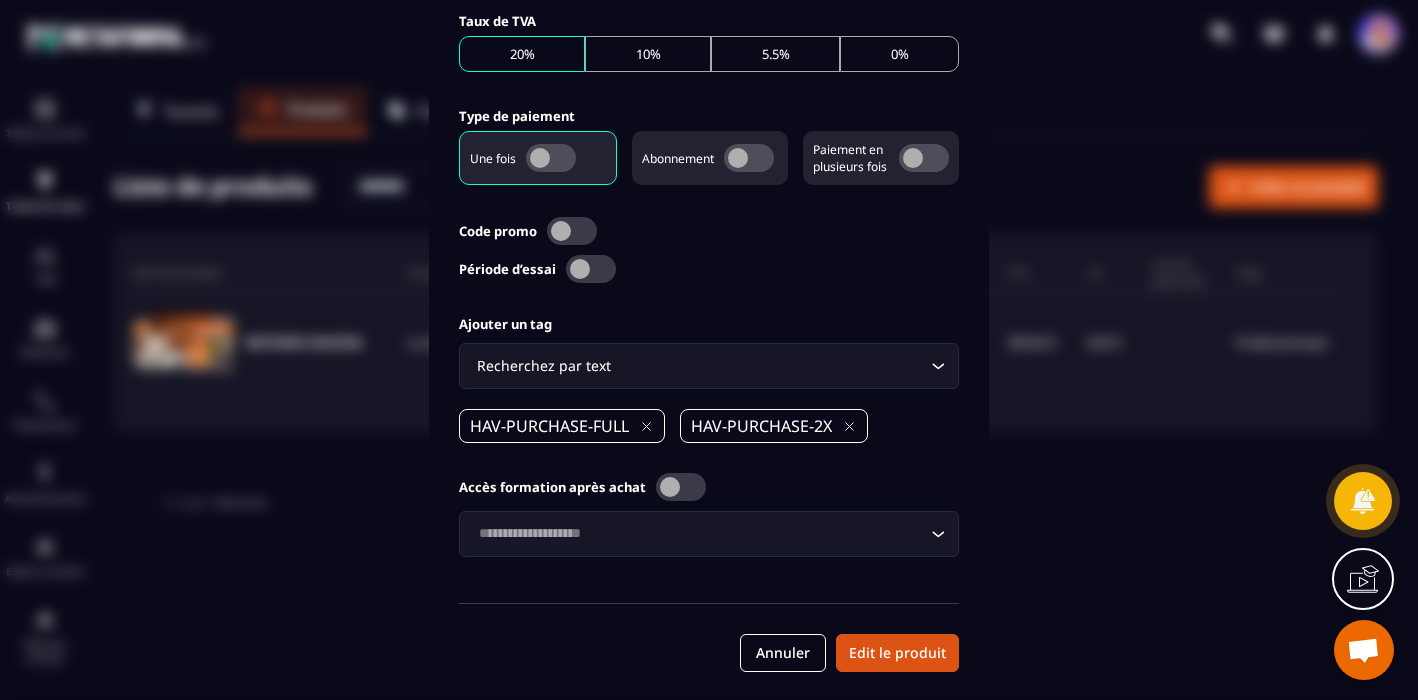click 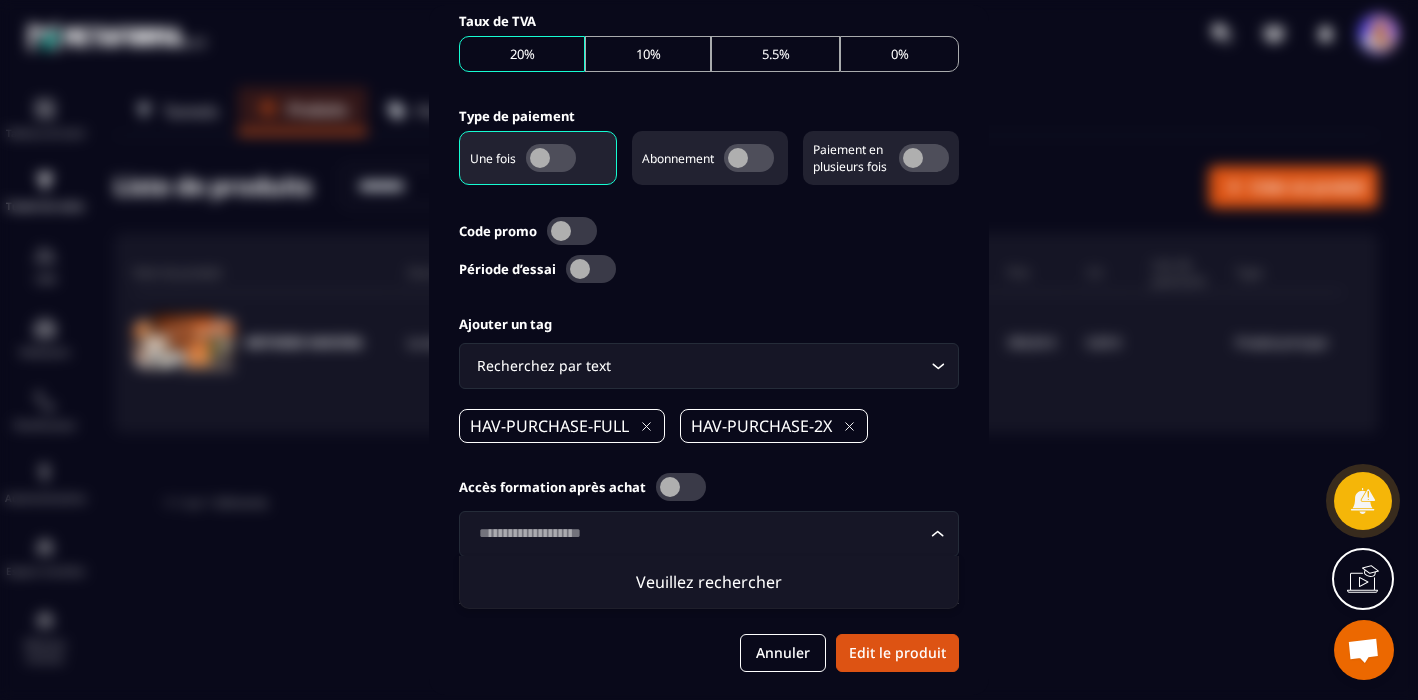 click at bounding box center (709, 350) 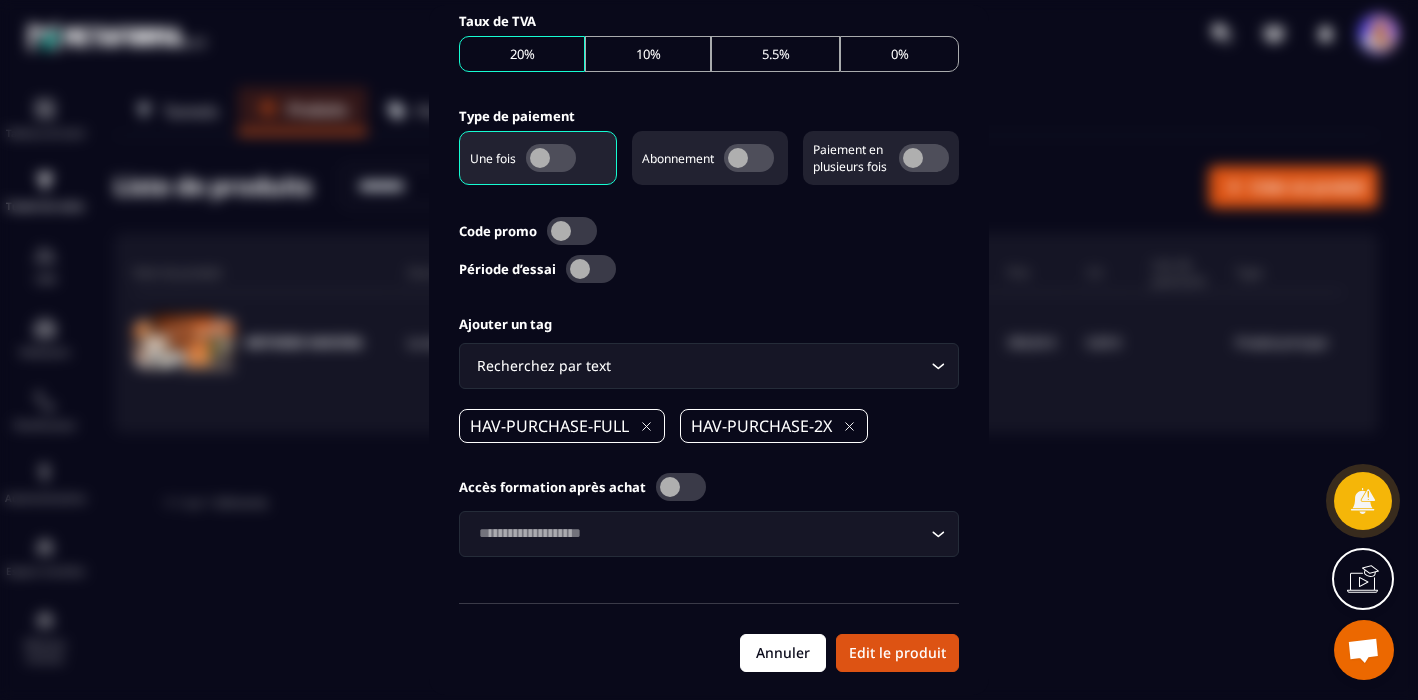 click on "Annuler" at bounding box center (783, 653) 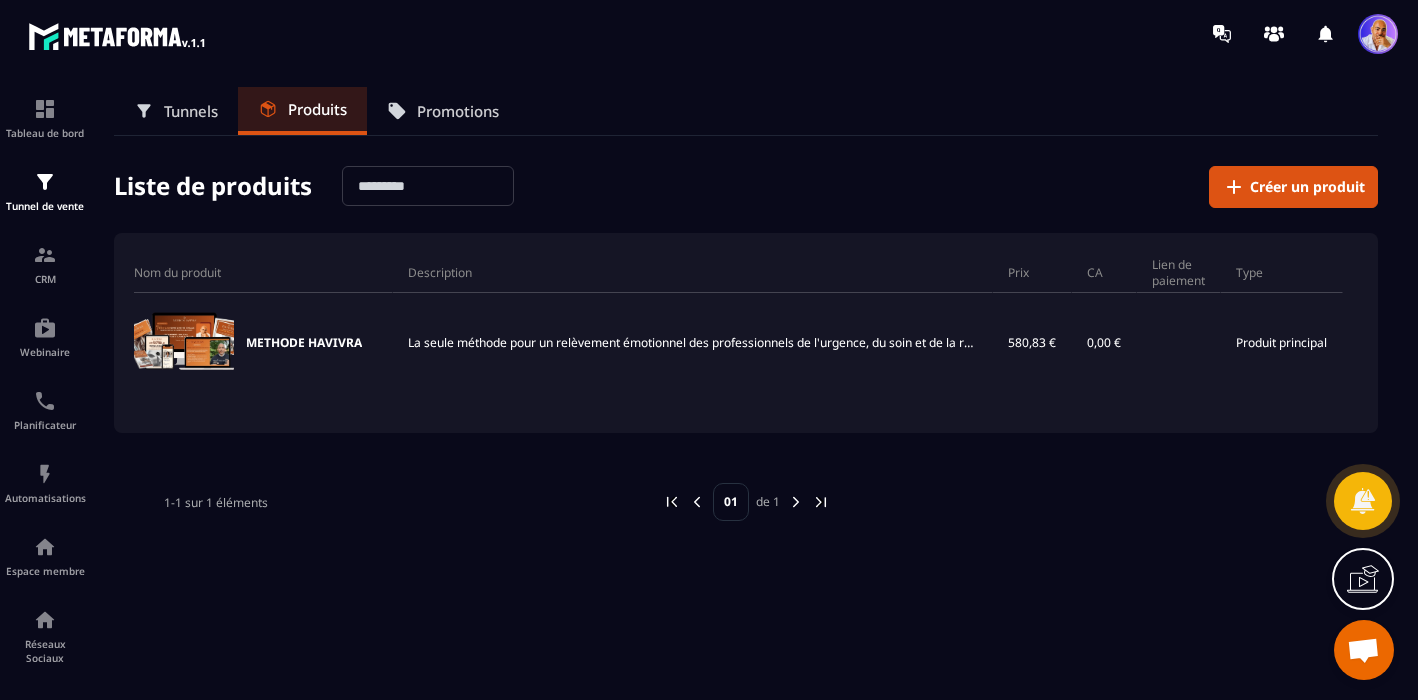 click on "Tunnels" at bounding box center [191, 111] 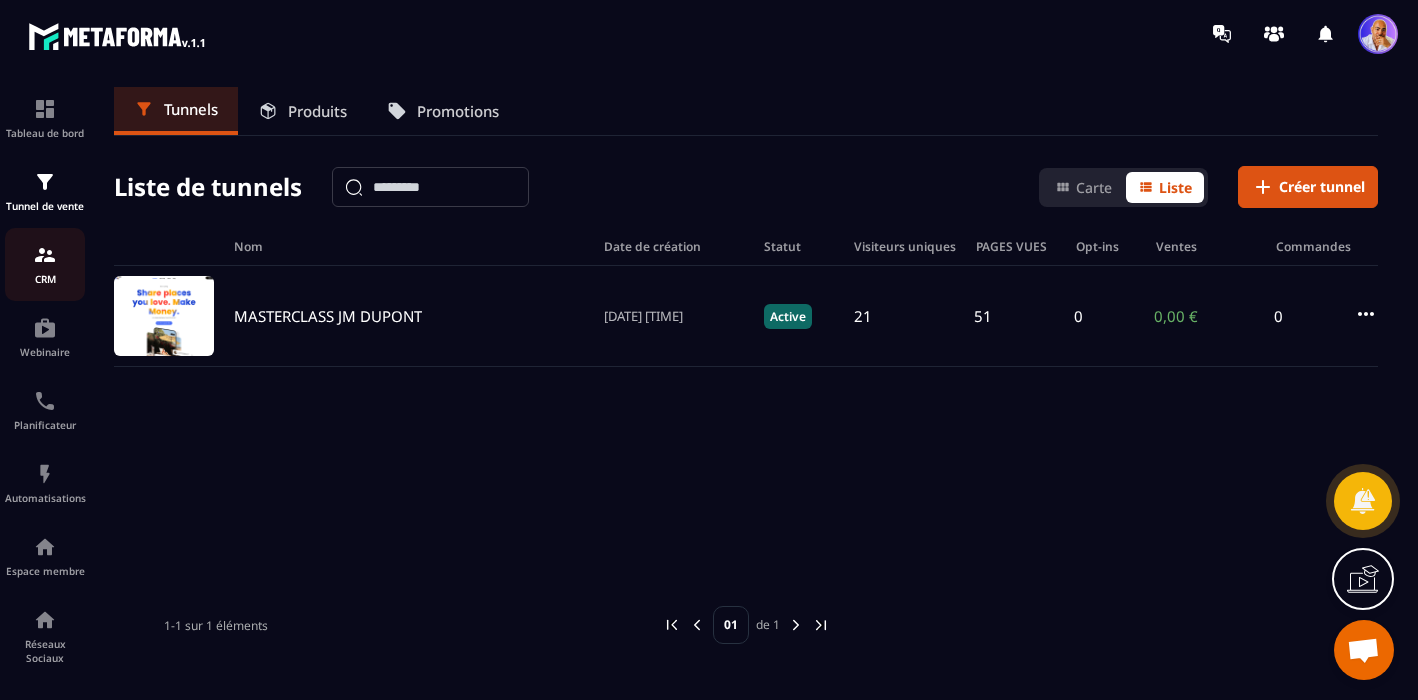 click at bounding box center [45, 255] 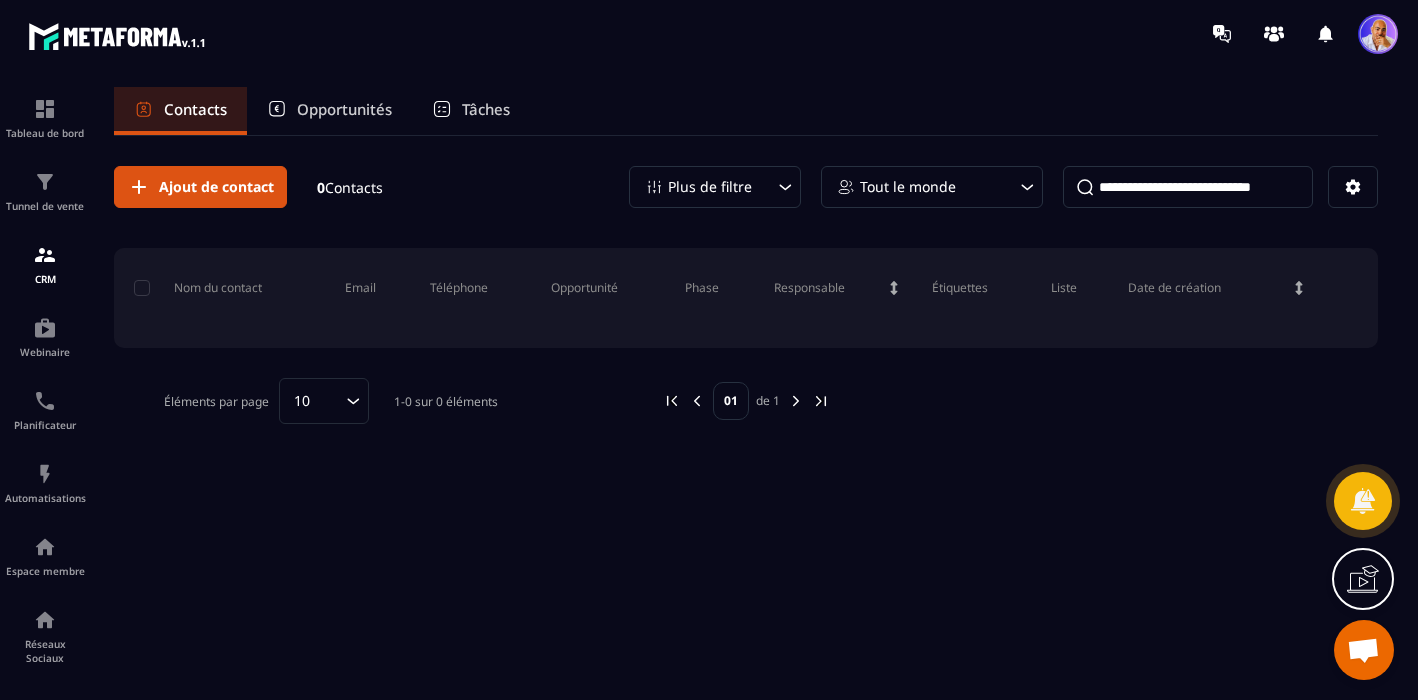 click on "Opportunités" at bounding box center (344, 109) 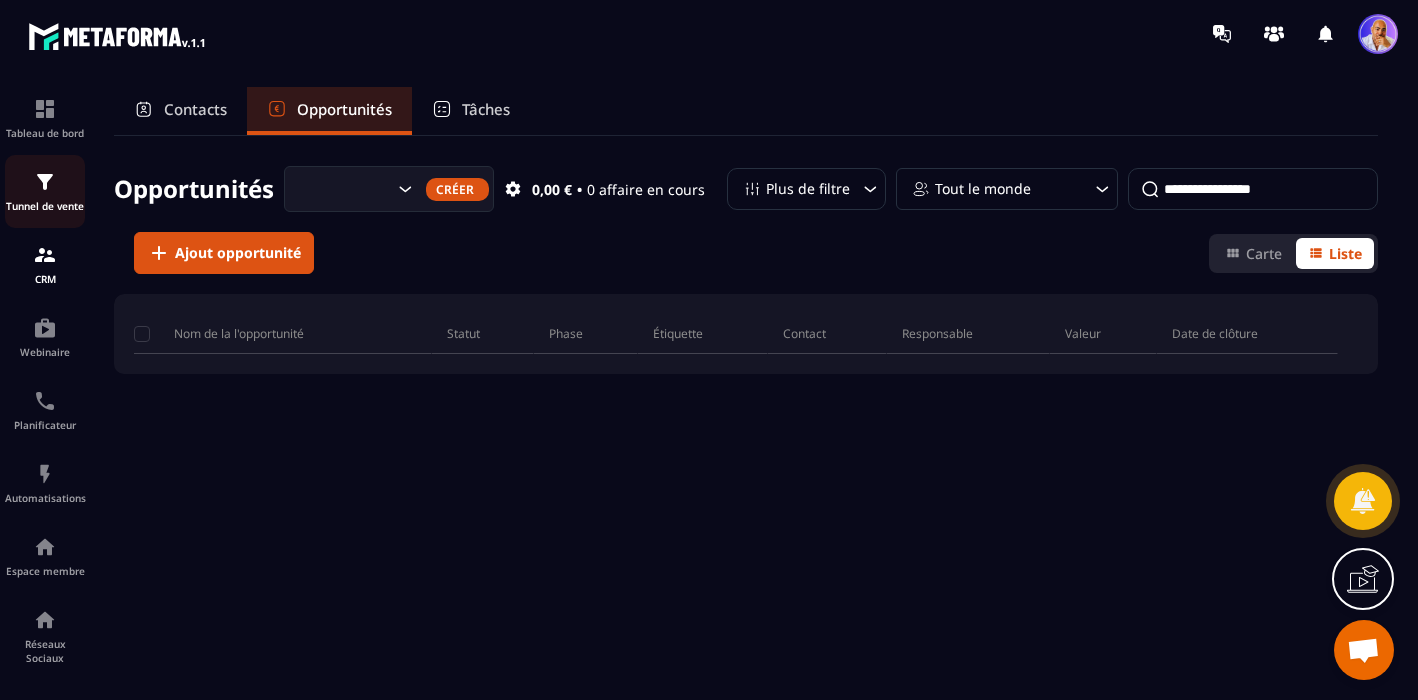 click at bounding box center (45, 182) 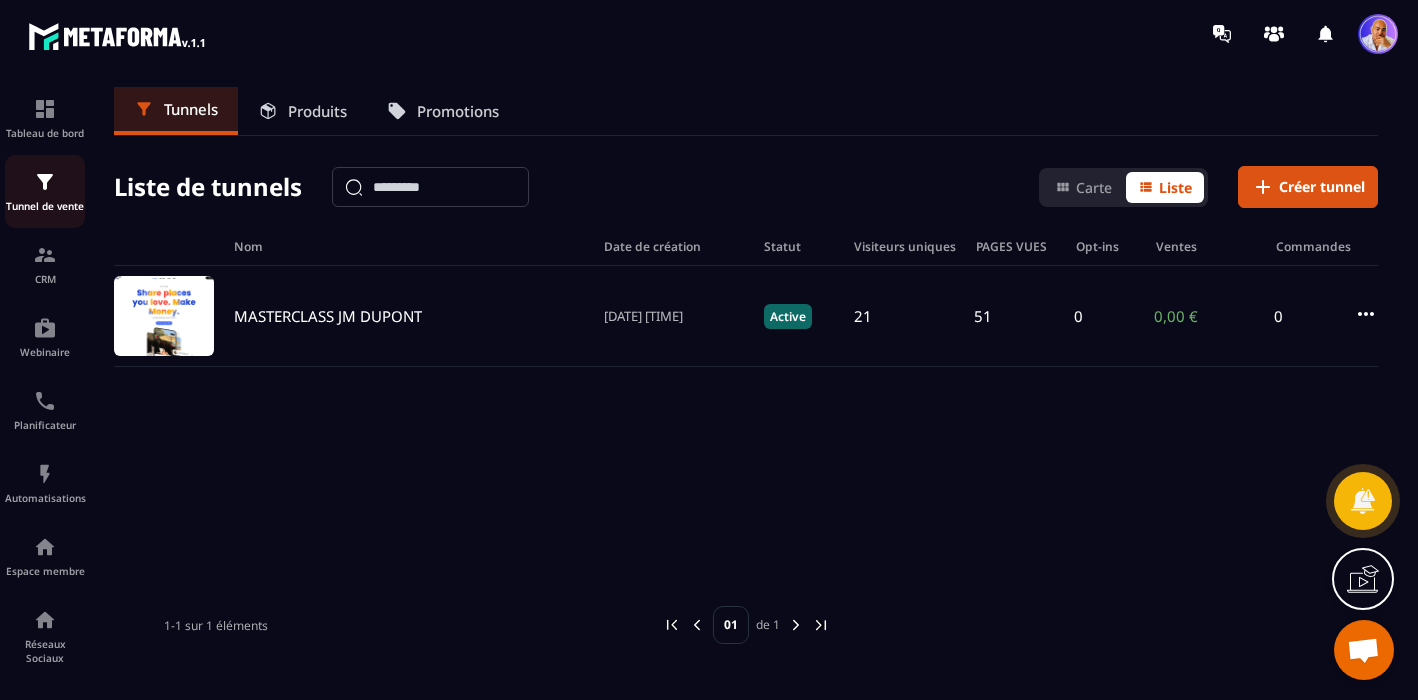 click at bounding box center (45, 182) 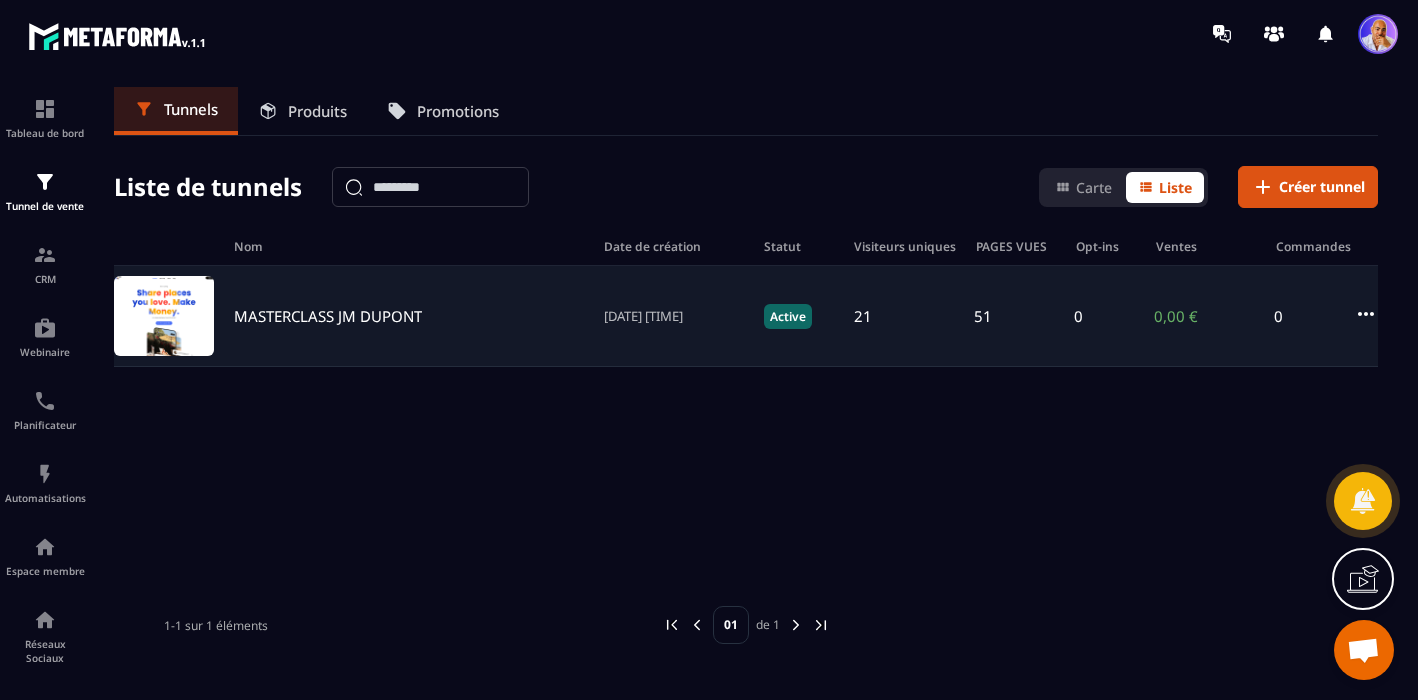 click on "MASTERCLASS JM DUPONT" at bounding box center (328, 316) 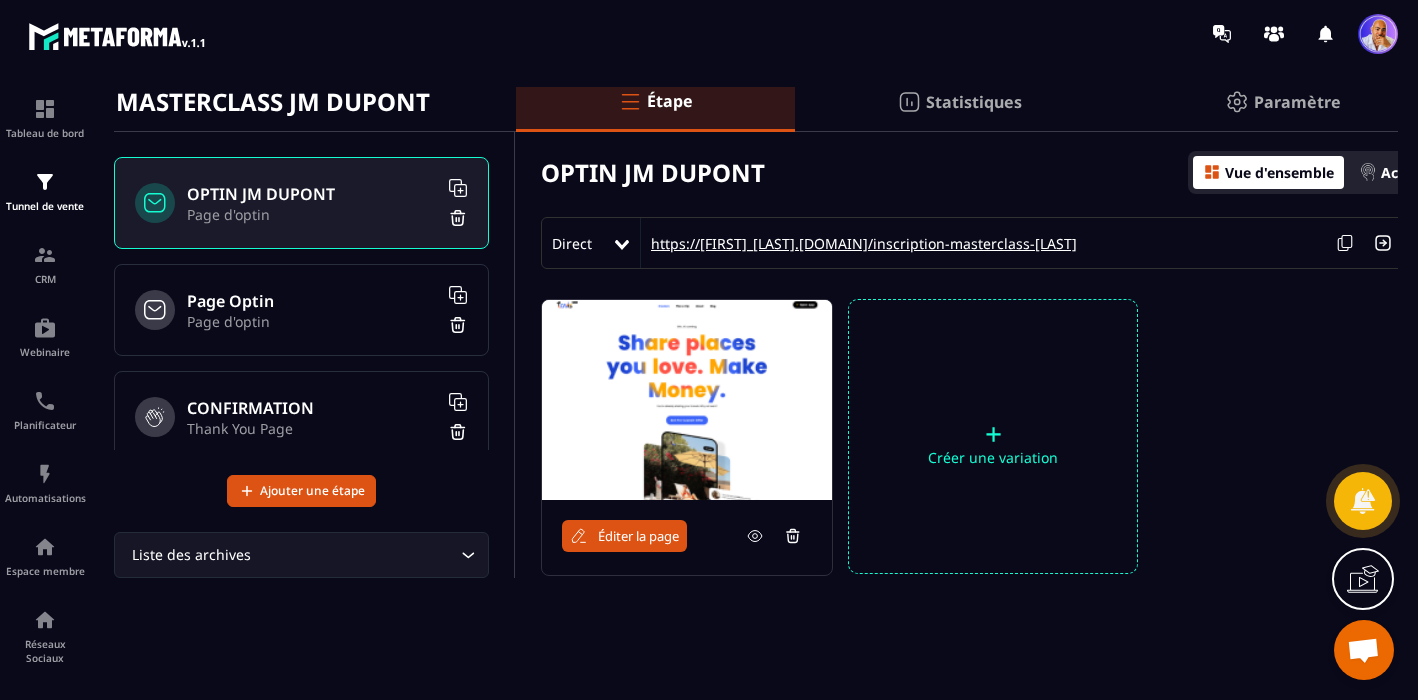 scroll, scrollTop: 0, scrollLeft: 0, axis: both 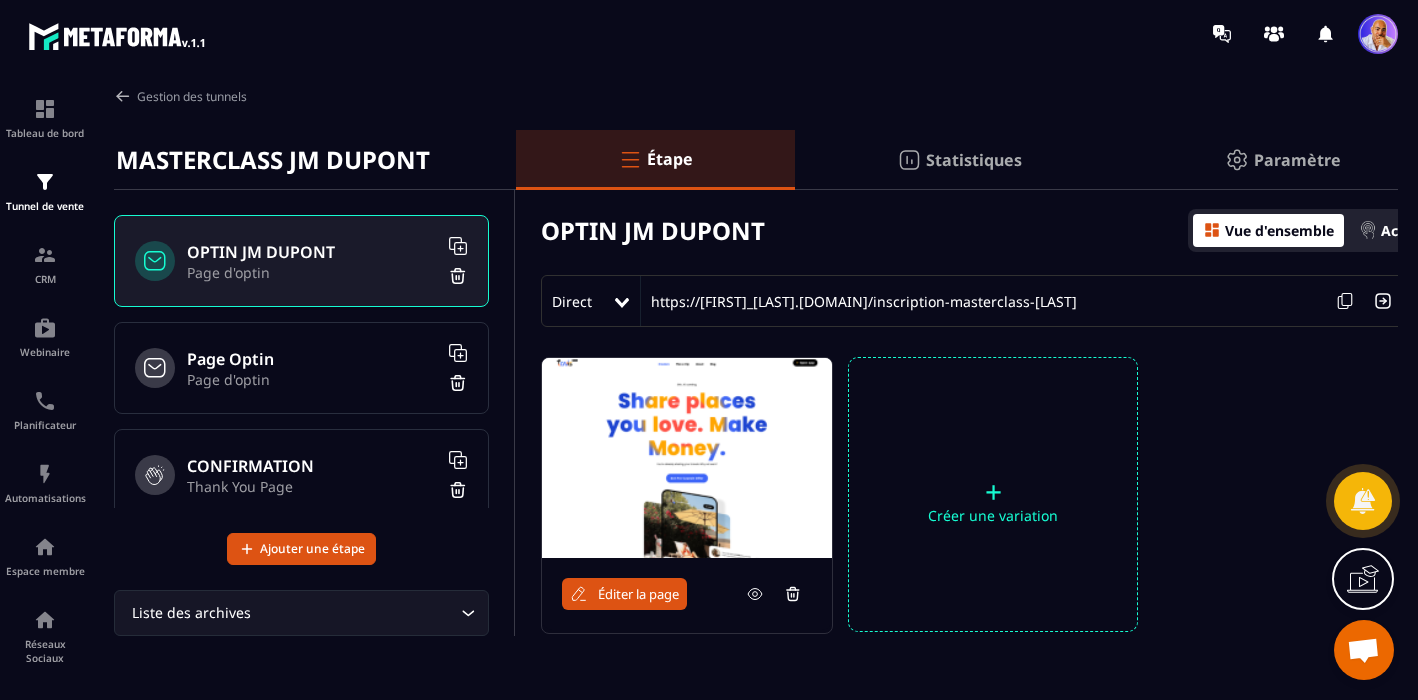 click on "Paramètre" 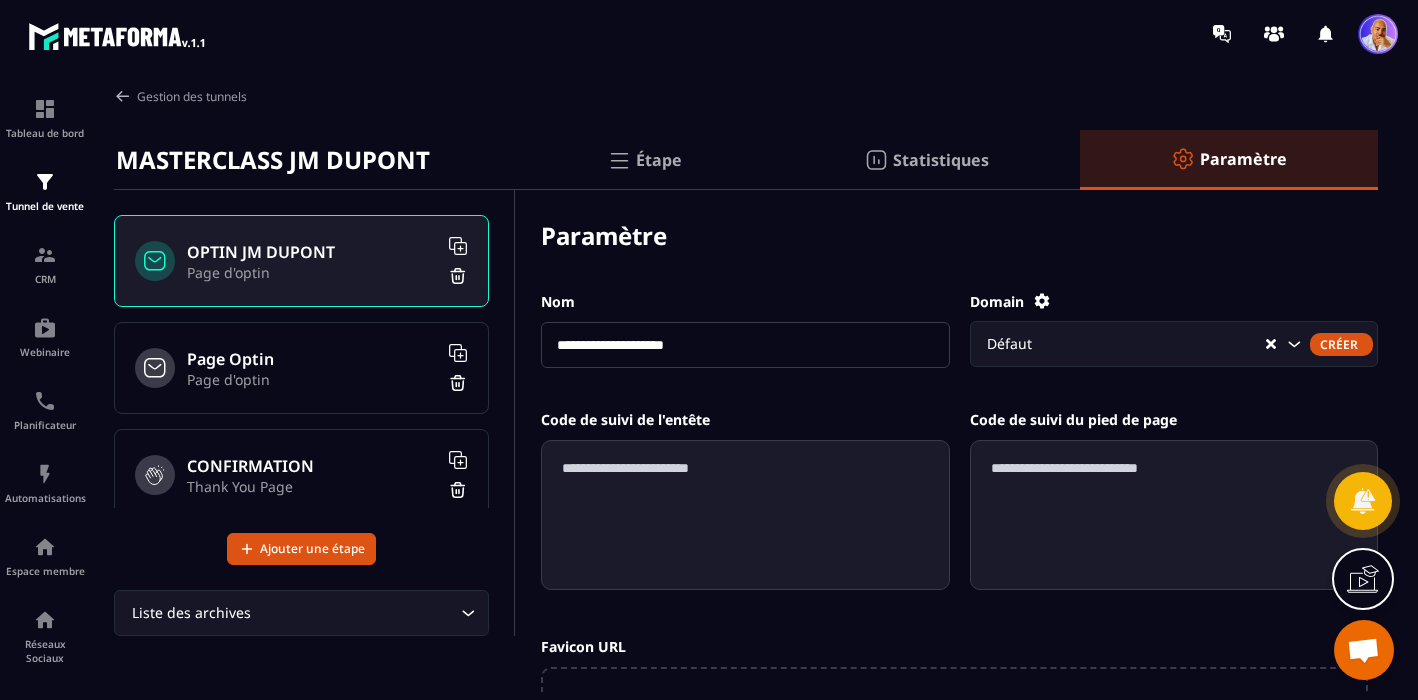 click on "Défaut" 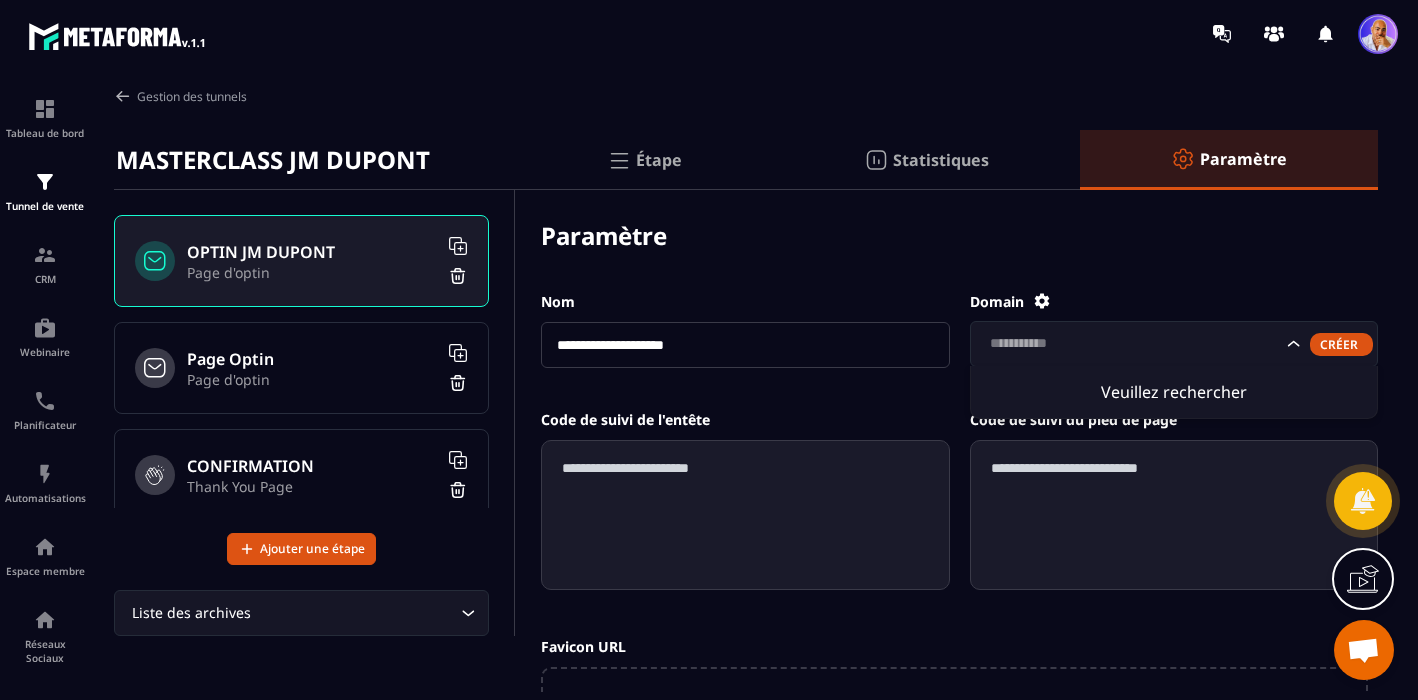 type on "**********" 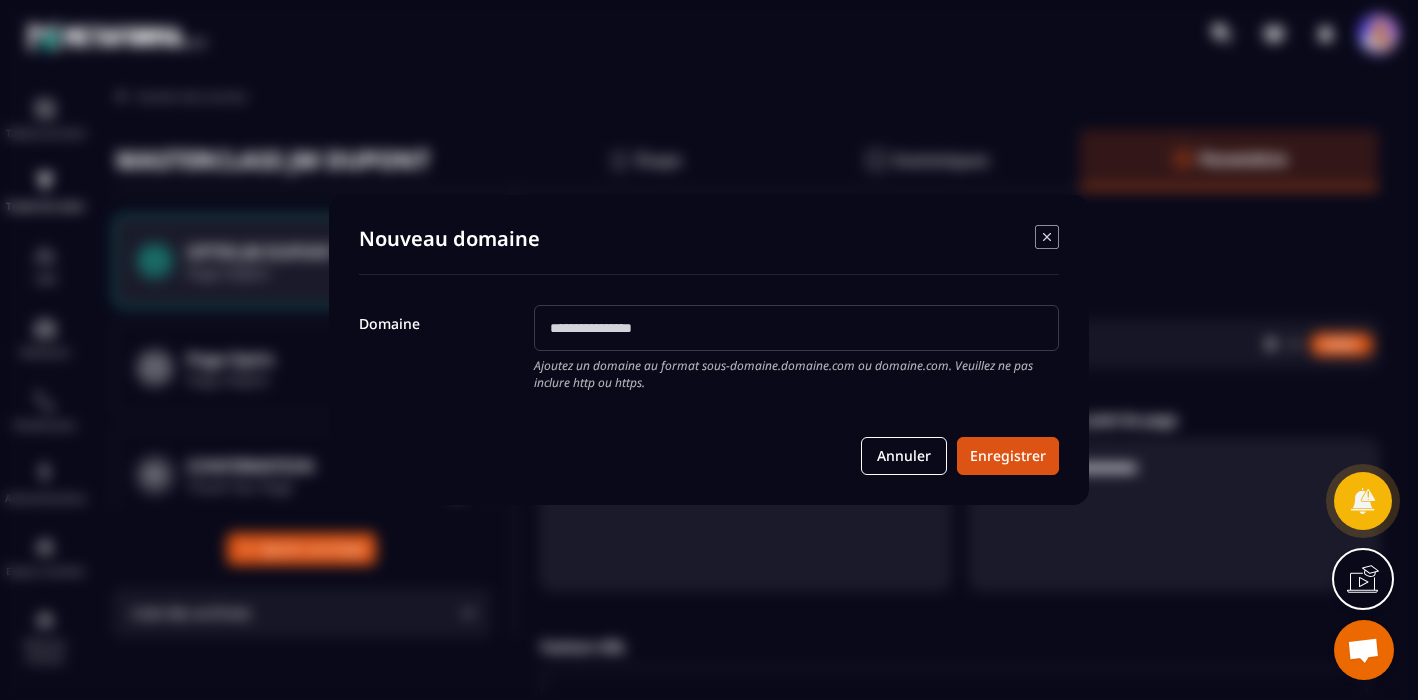 click at bounding box center [796, 328] 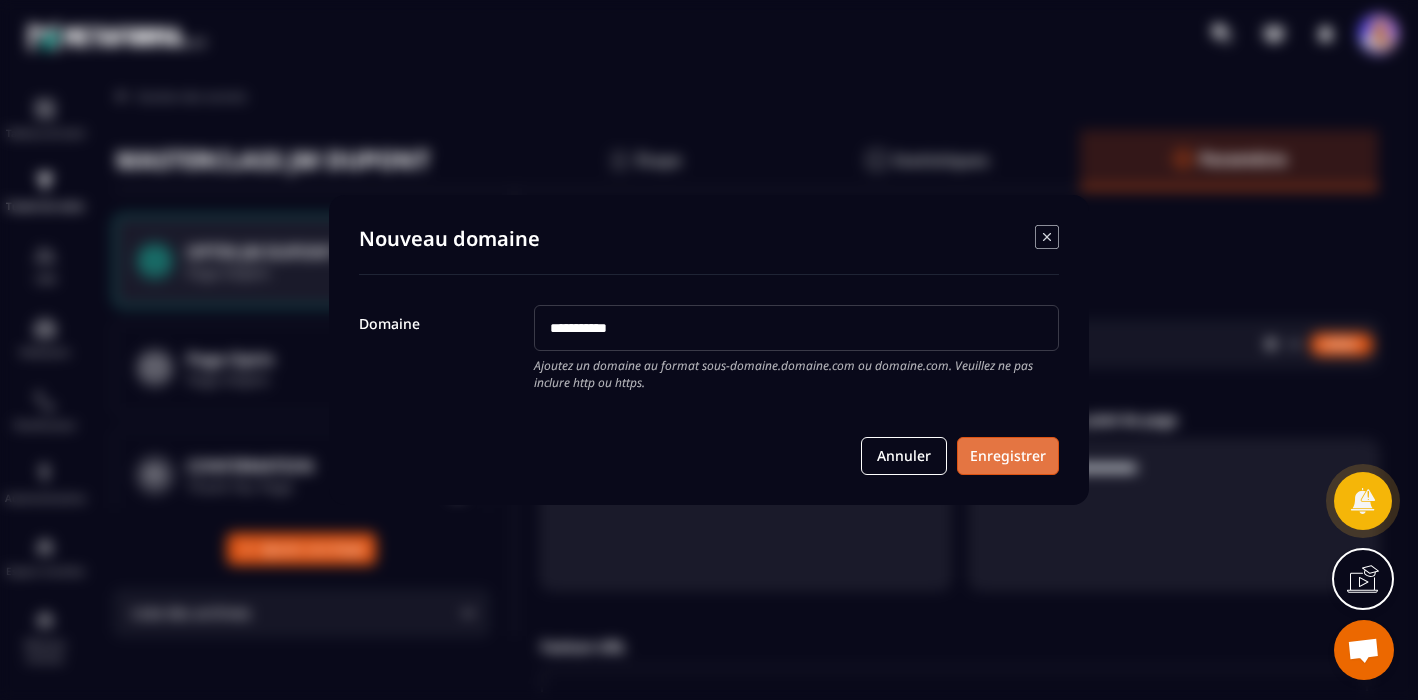 click on "Enregistrer" at bounding box center (1008, 456) 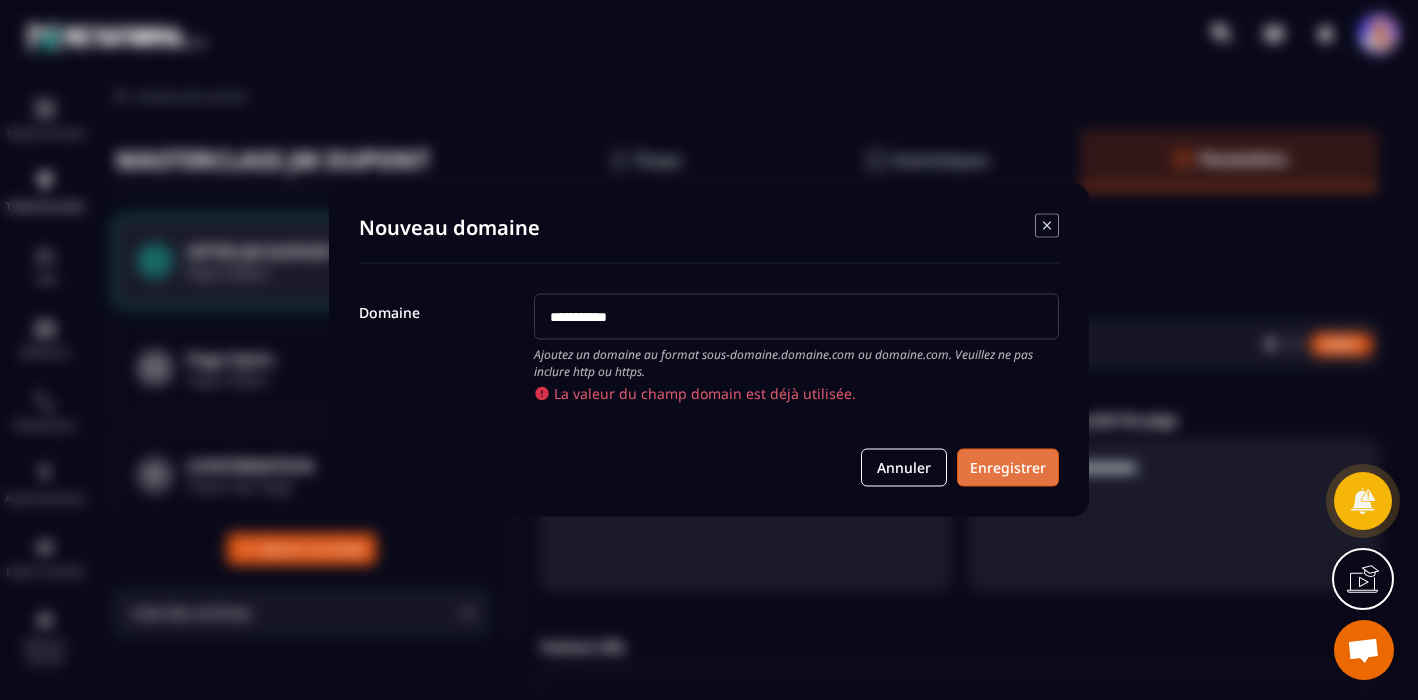 click on "Enregistrer" at bounding box center [1008, 468] 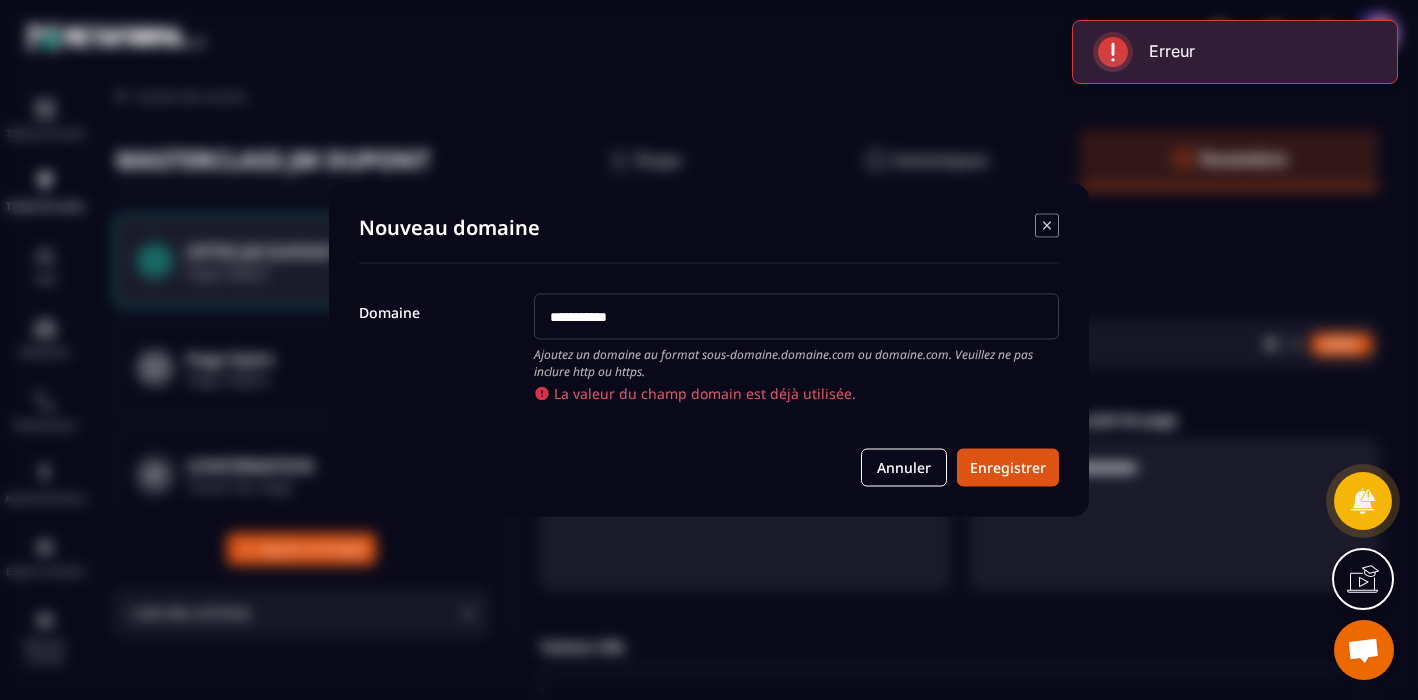 click 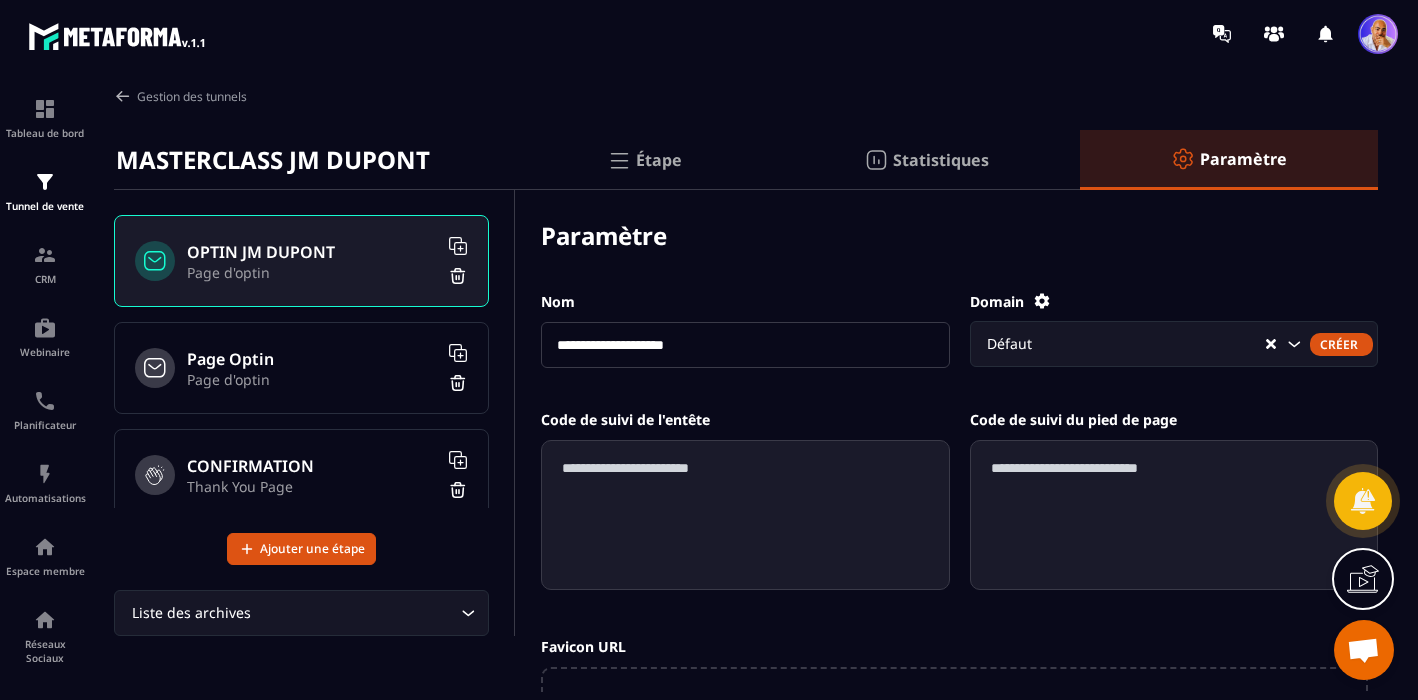 click at bounding box center (1378, 34) 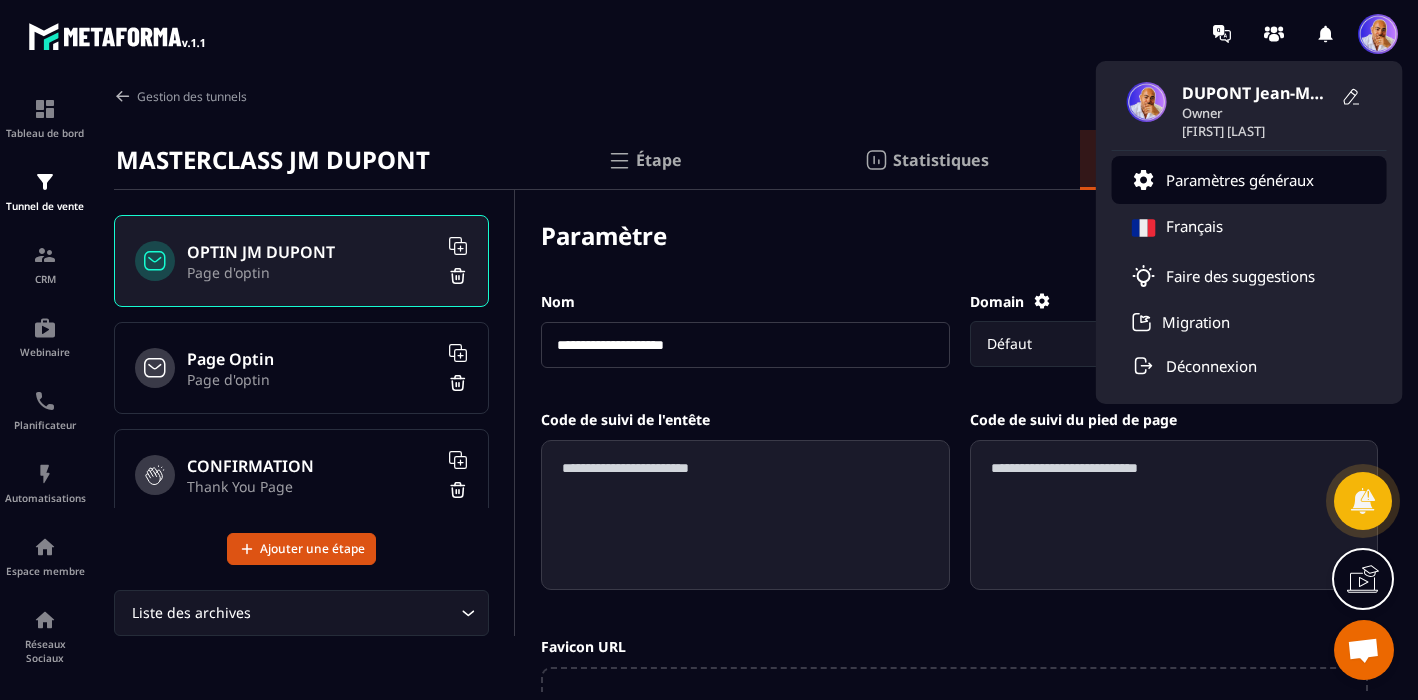 click on "Paramètres généraux" at bounding box center (1240, 180) 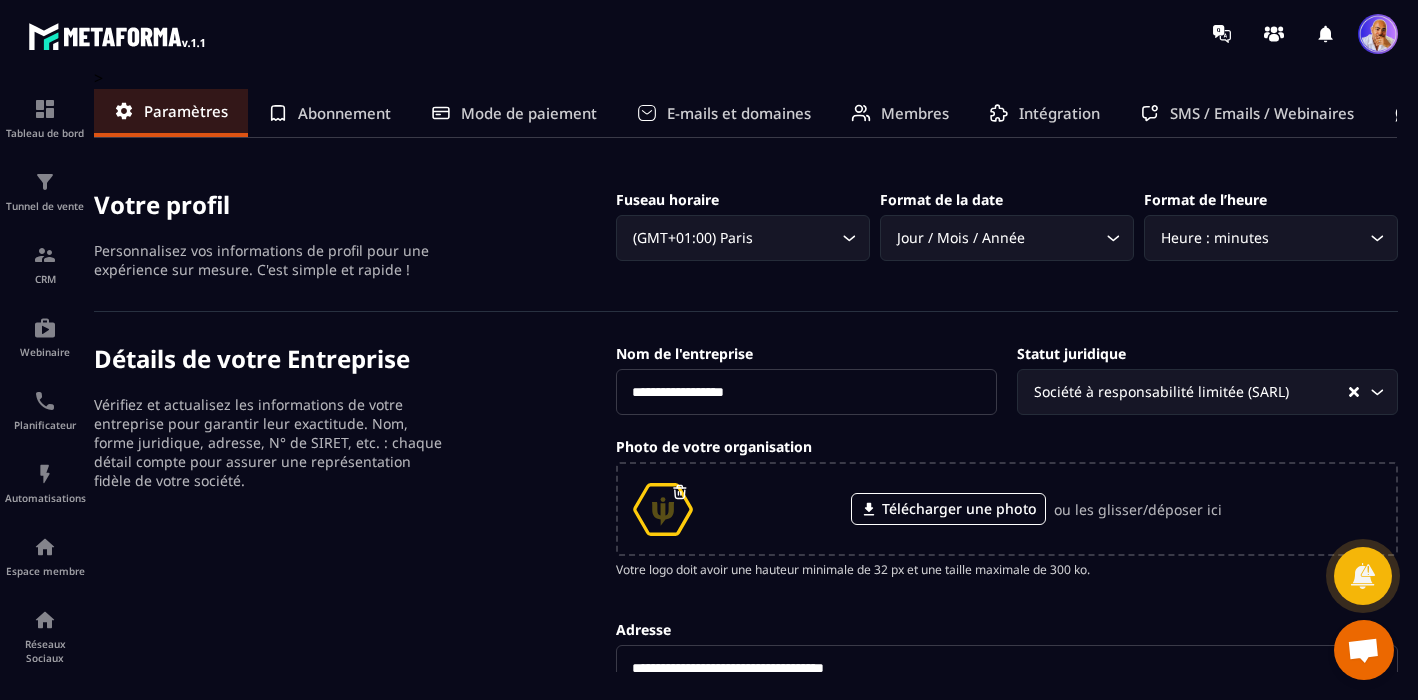 click on "E-mails et domaines" at bounding box center (739, 113) 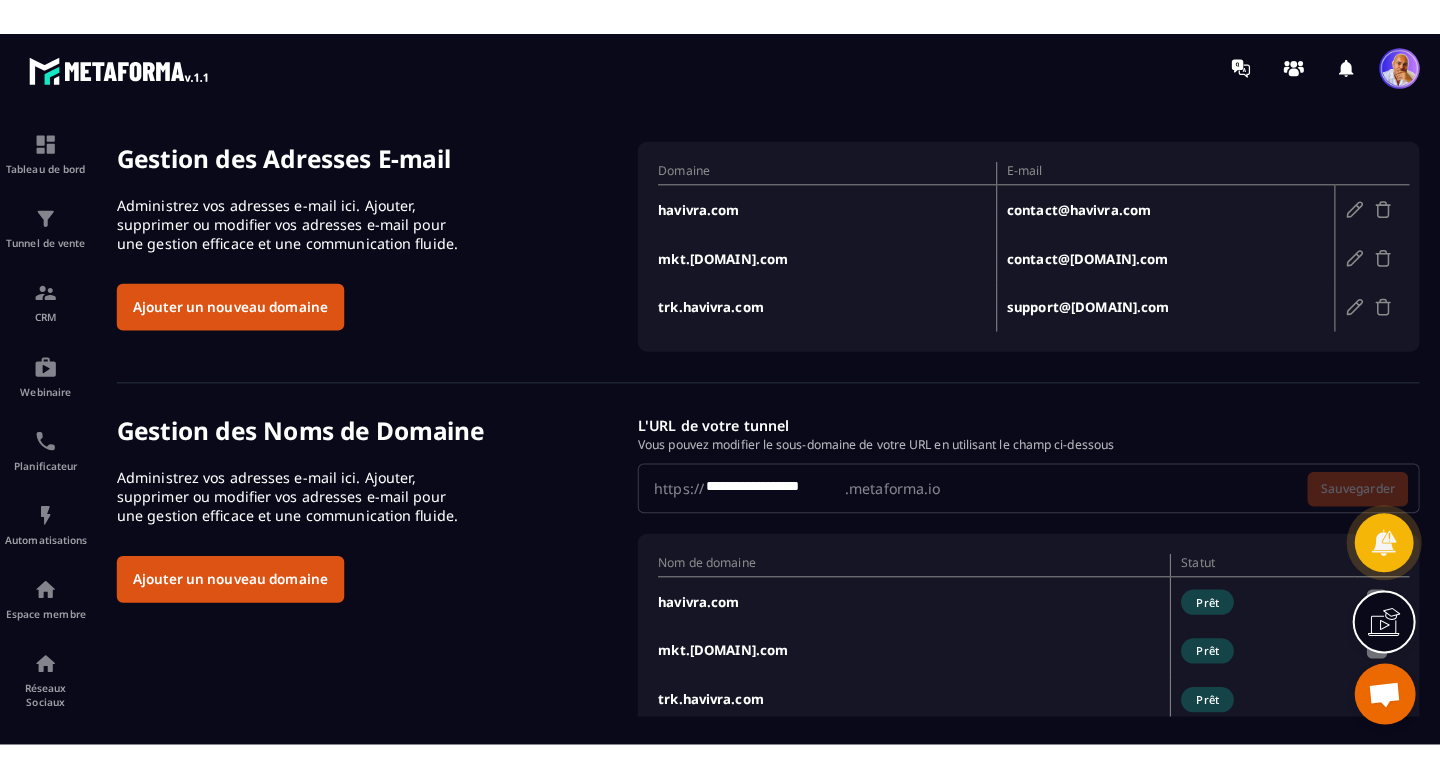 scroll, scrollTop: 0, scrollLeft: 0, axis: both 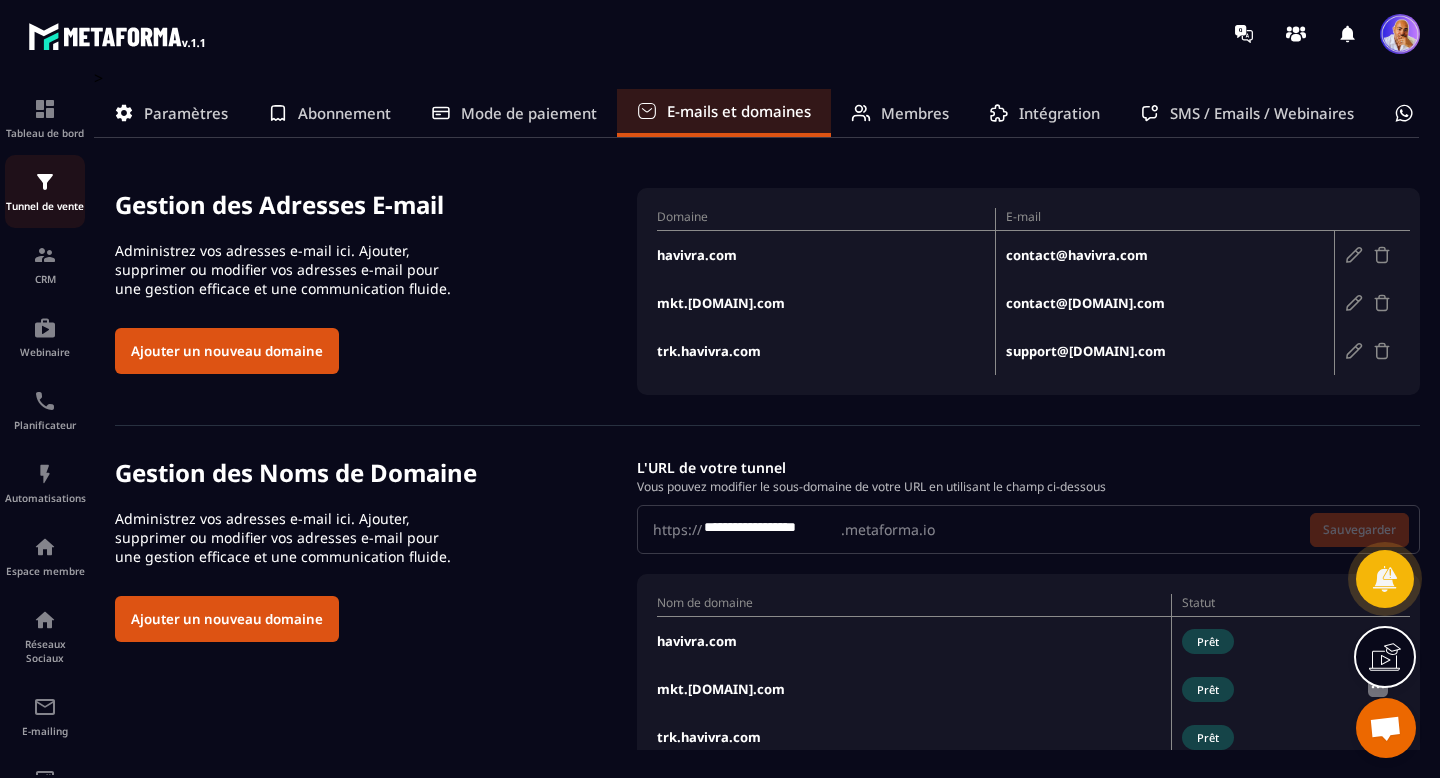 click at bounding box center (45, 182) 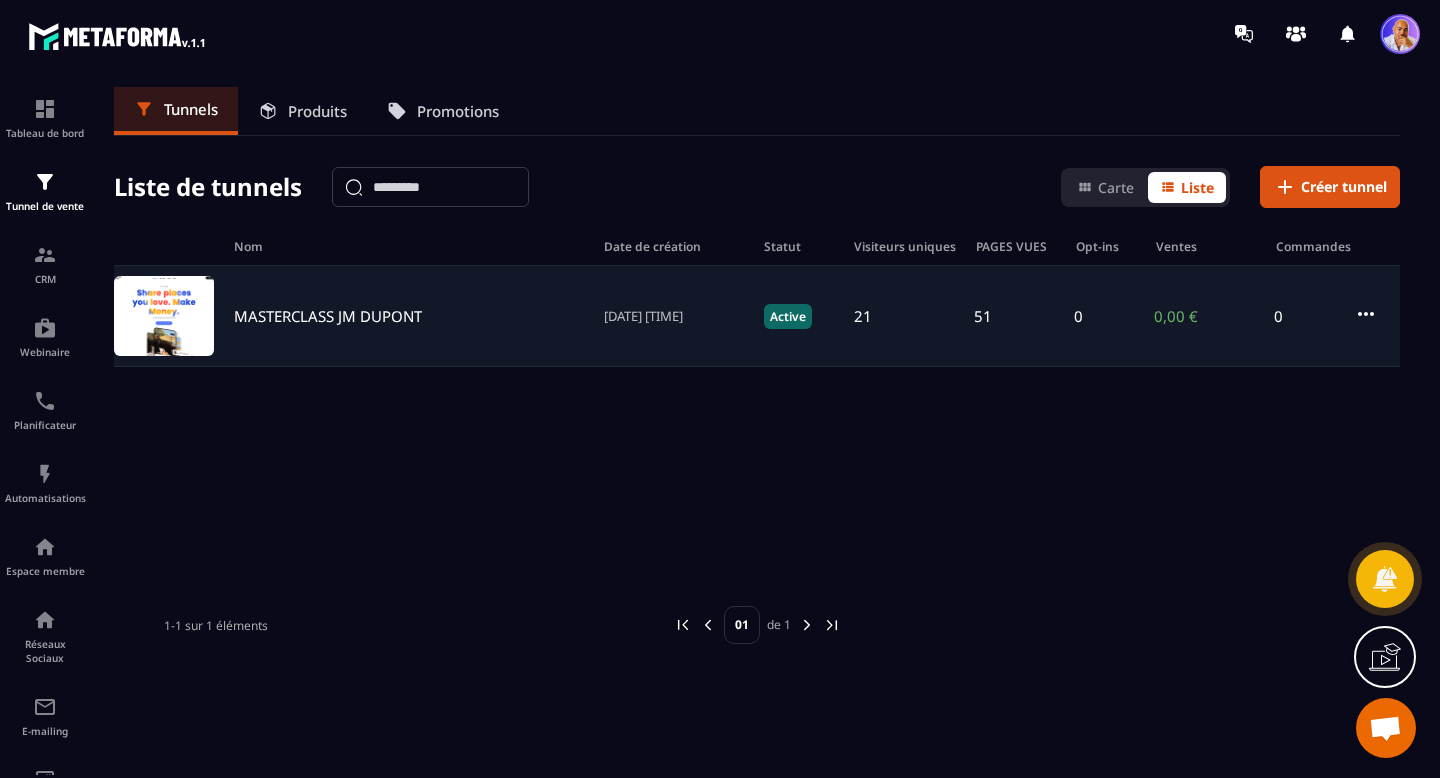 click on "MASTERCLASS JM DUPONT" at bounding box center (328, 316) 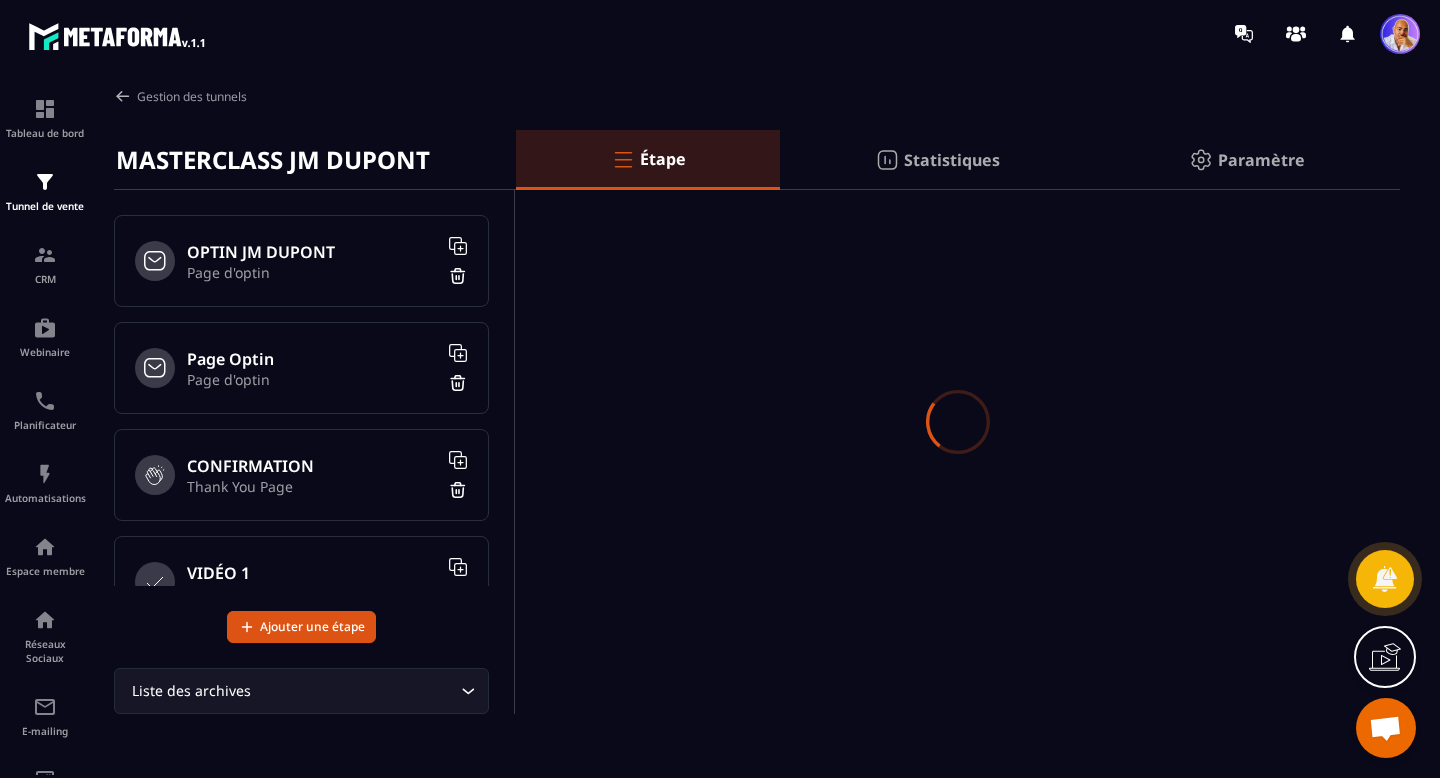 click on "Page d'optin" at bounding box center [312, 272] 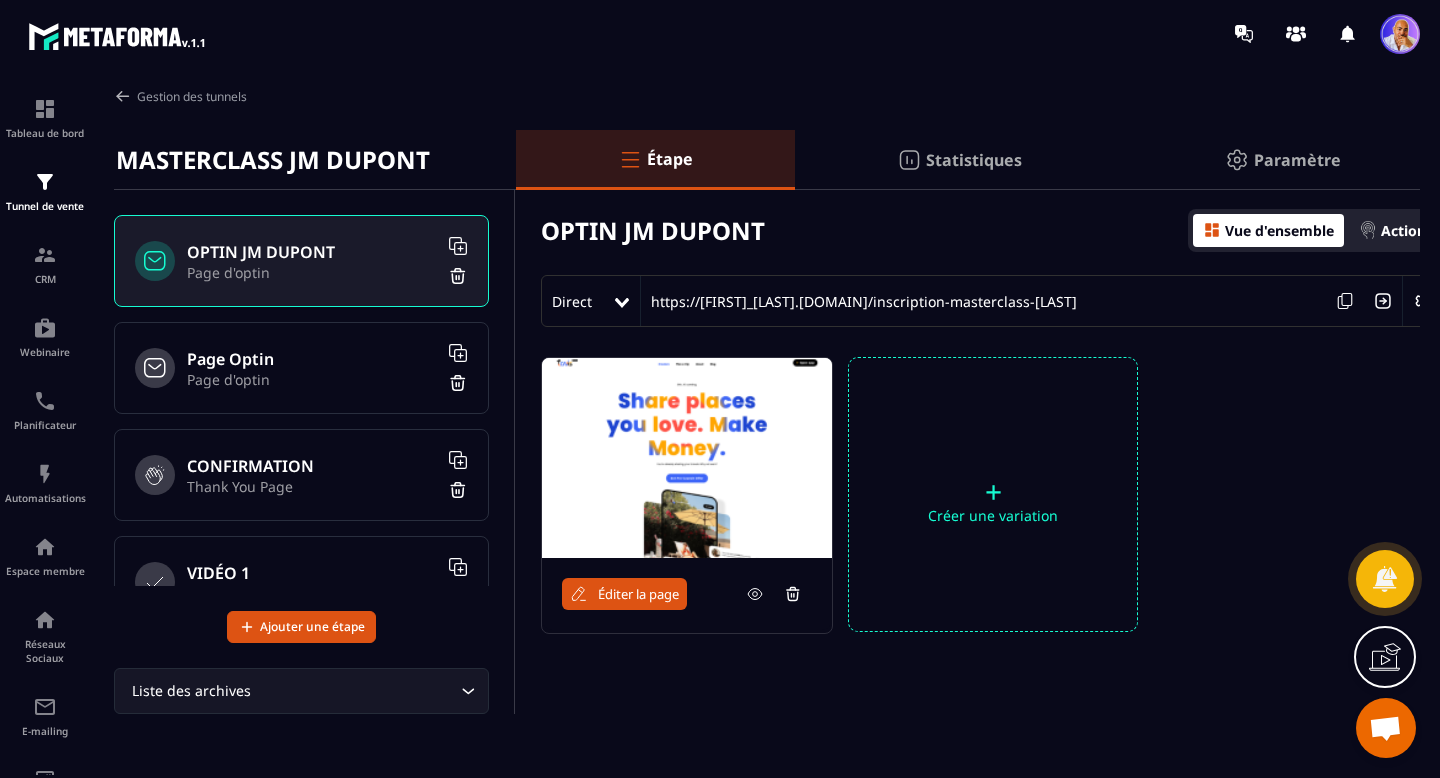 click at bounding box center (687, 458) 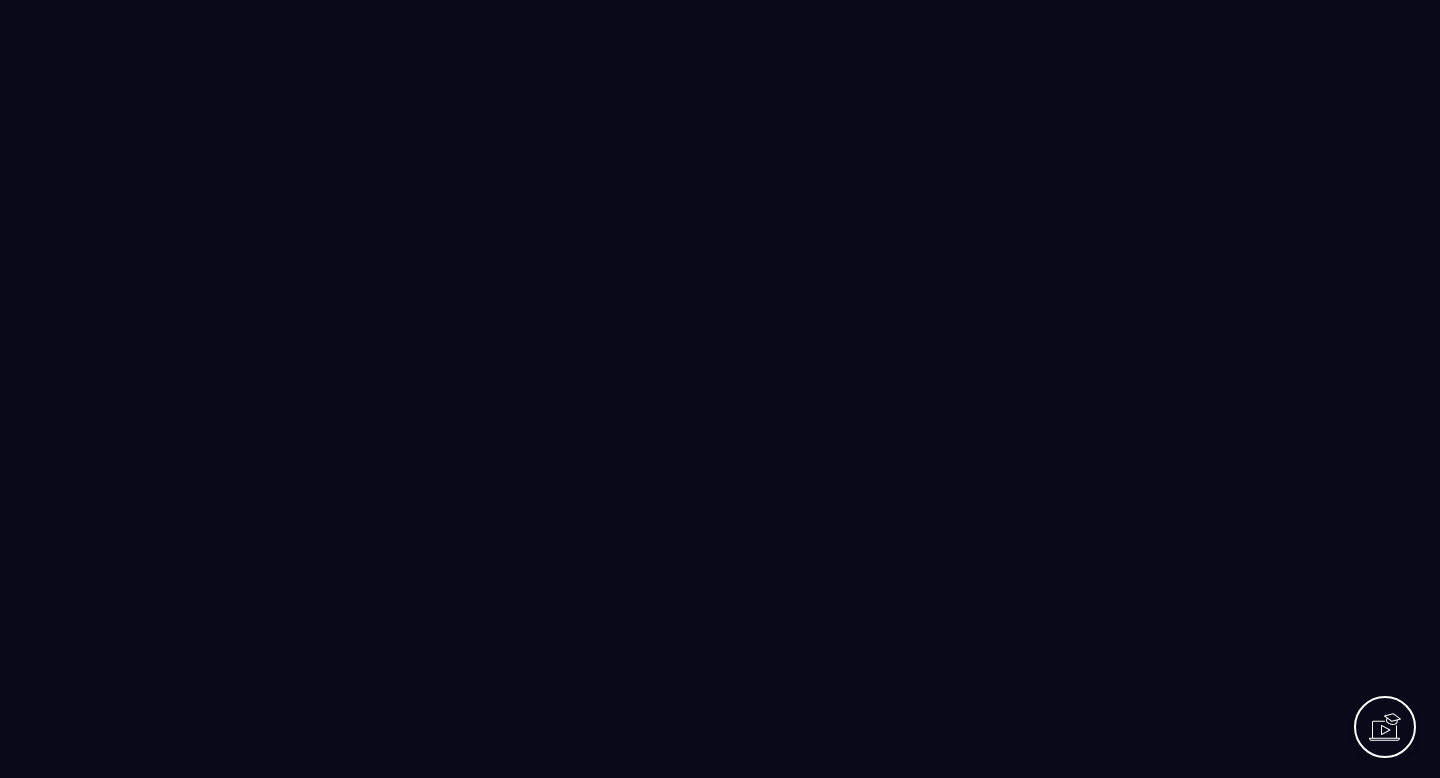 scroll, scrollTop: 0, scrollLeft: 0, axis: both 